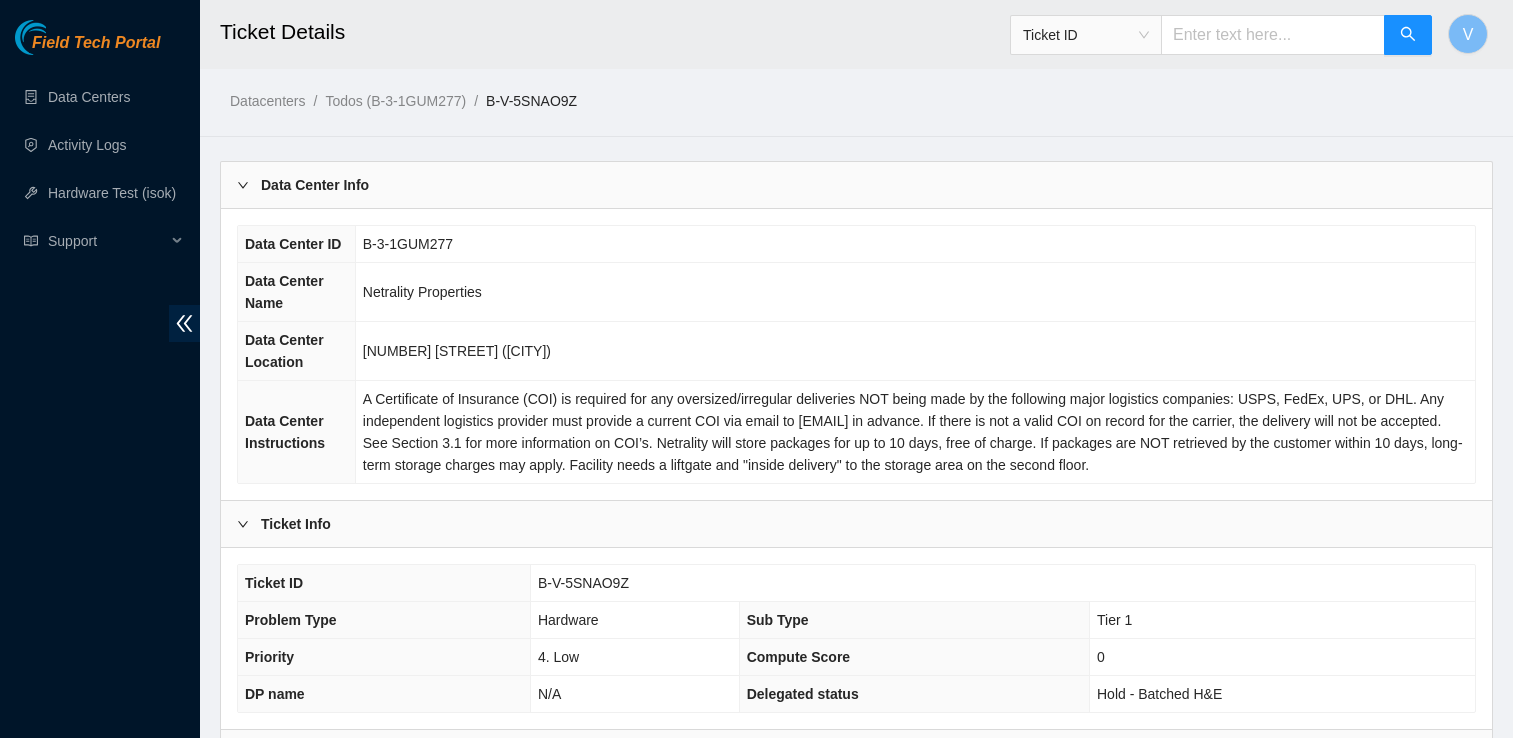 scroll, scrollTop: 849, scrollLeft: 0, axis: vertical 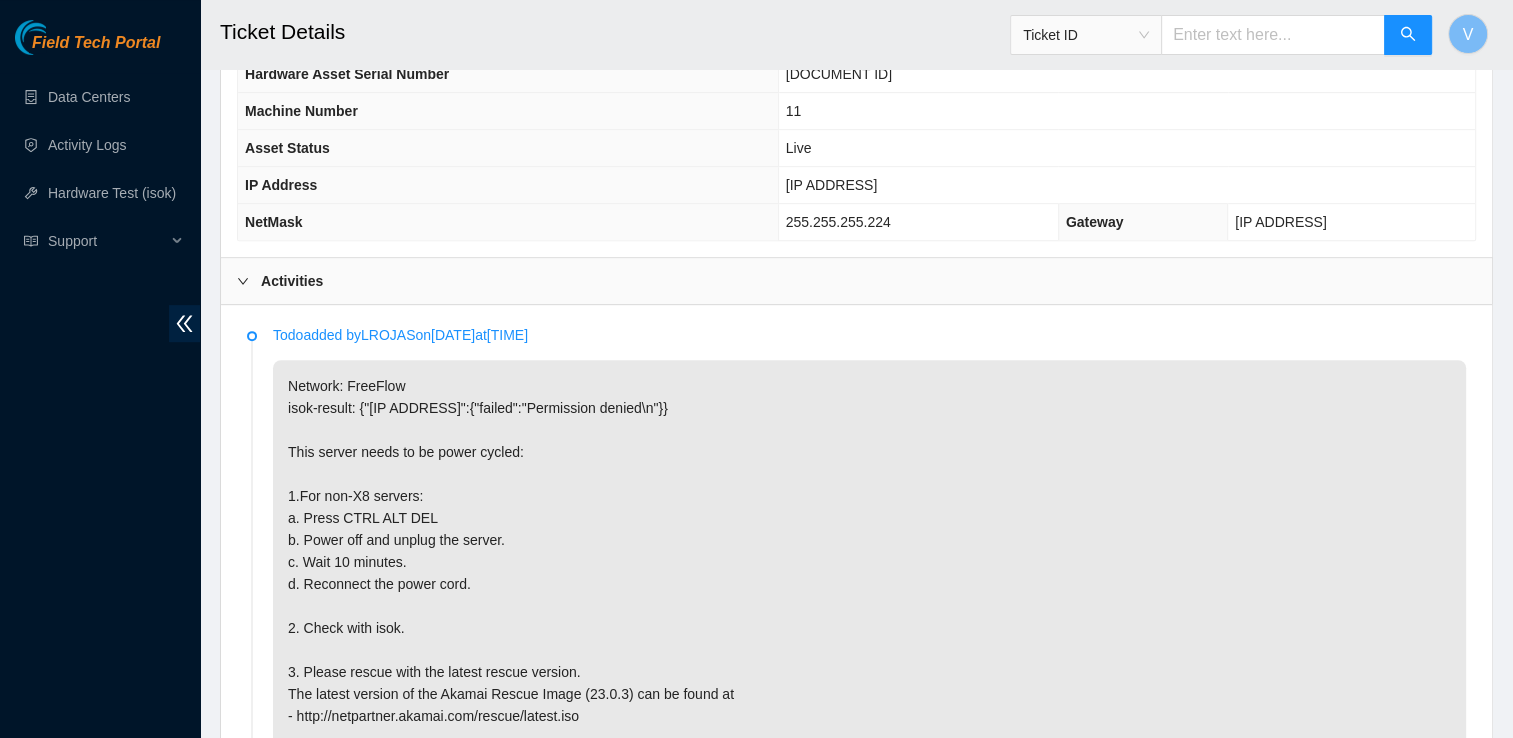click on "Network: FreeFlow
isok-result: {"23.45.232.14":{"failed":"Permission denied\n"}}
This server needs to be power cycled:
1.For non-X8 servers:
a. Press CTRL ALT DEL
b. Power off and unplug the server.
c. Wait 10 minutes.
d. Reconnect the power cord.
2. Check with isok.
3. Please rescue with the latest rescue version.
The latest version of the Akamai Rescue Image (23.0.3) can be found at
- http://netpartner.akamai.com/rescue/latest.iso
#!template=sts-automation:server-power-cycle" at bounding box center [869, 573] 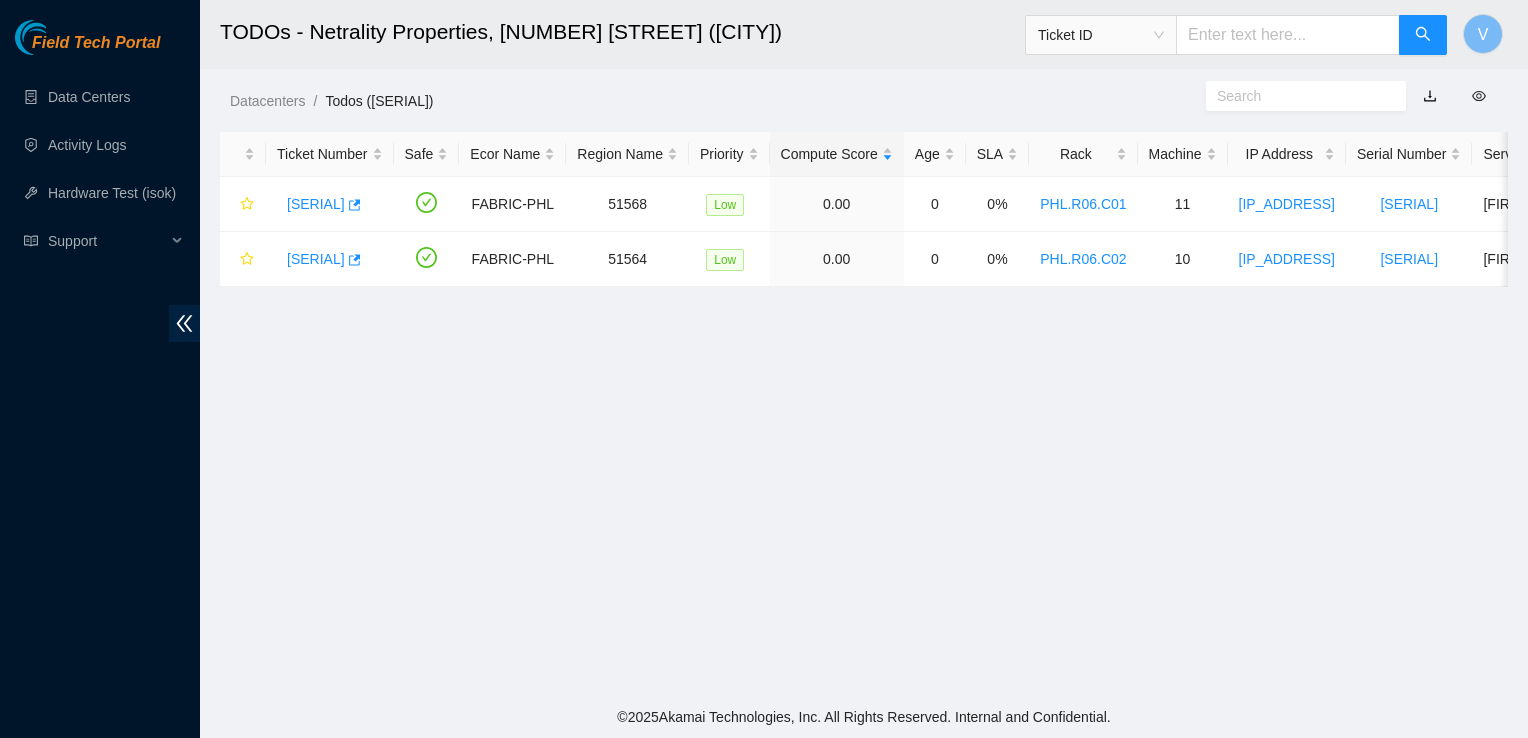 scroll, scrollTop: 0, scrollLeft: 0, axis: both 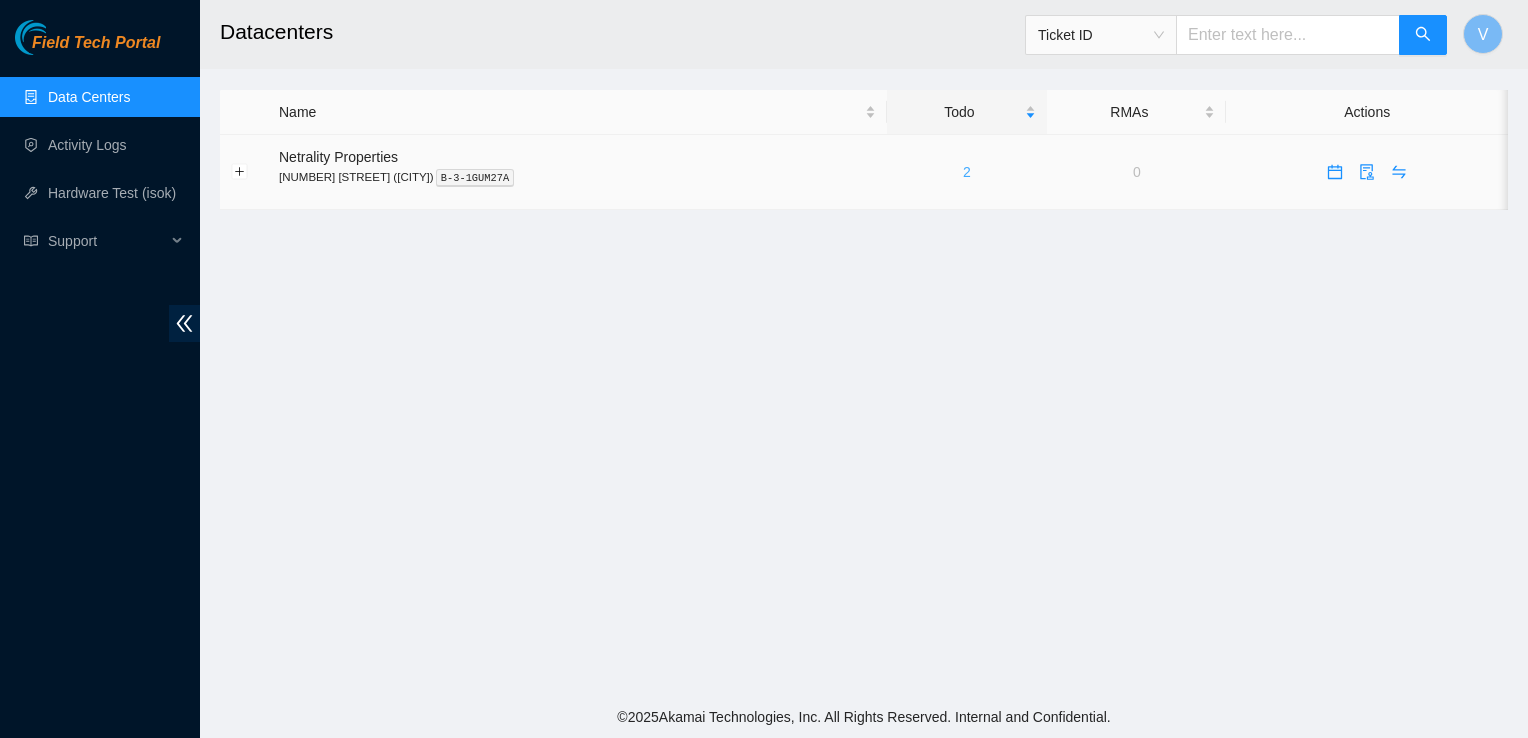 click on "2" at bounding box center (967, 172) 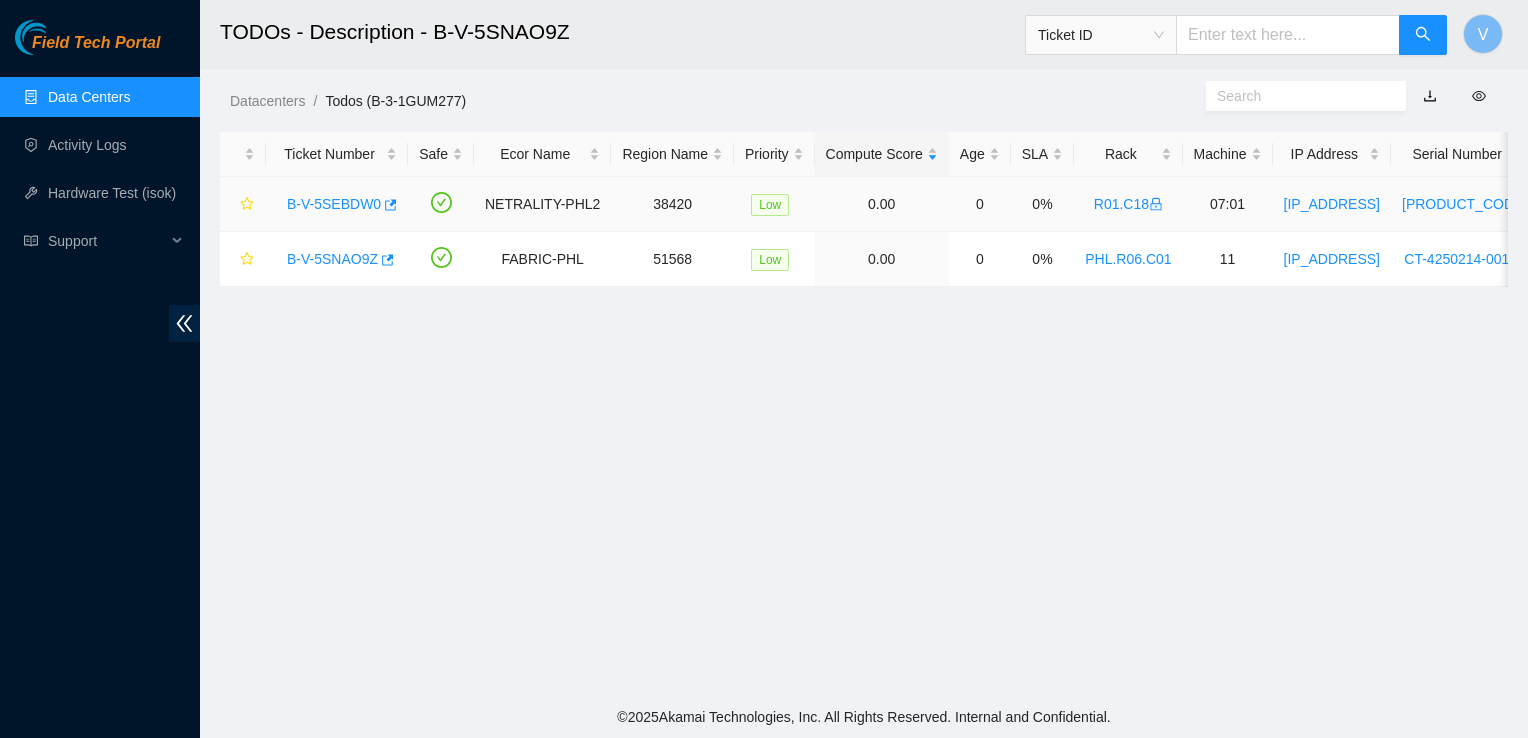 click on "B-V-5SEBDW0" at bounding box center (334, 204) 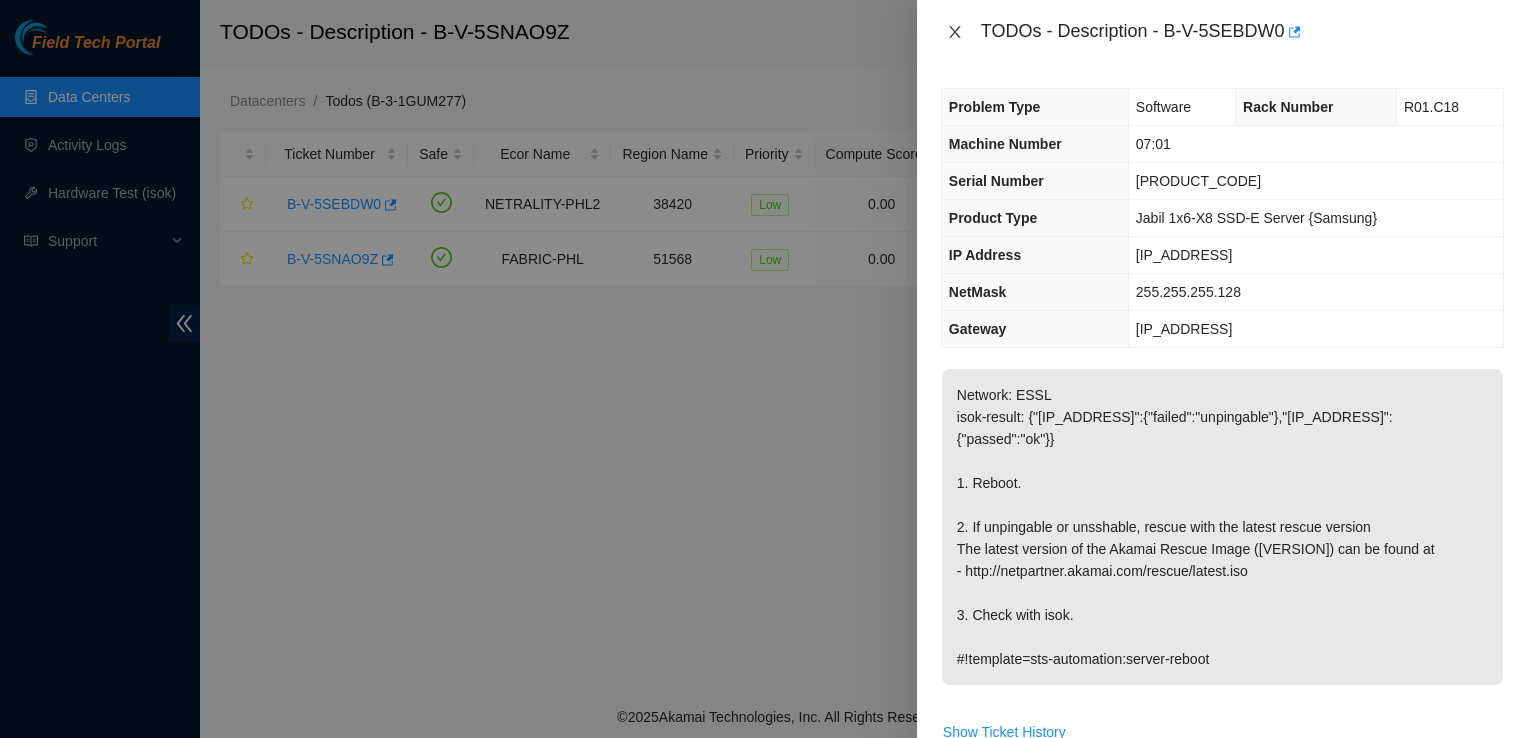 click at bounding box center [955, 32] 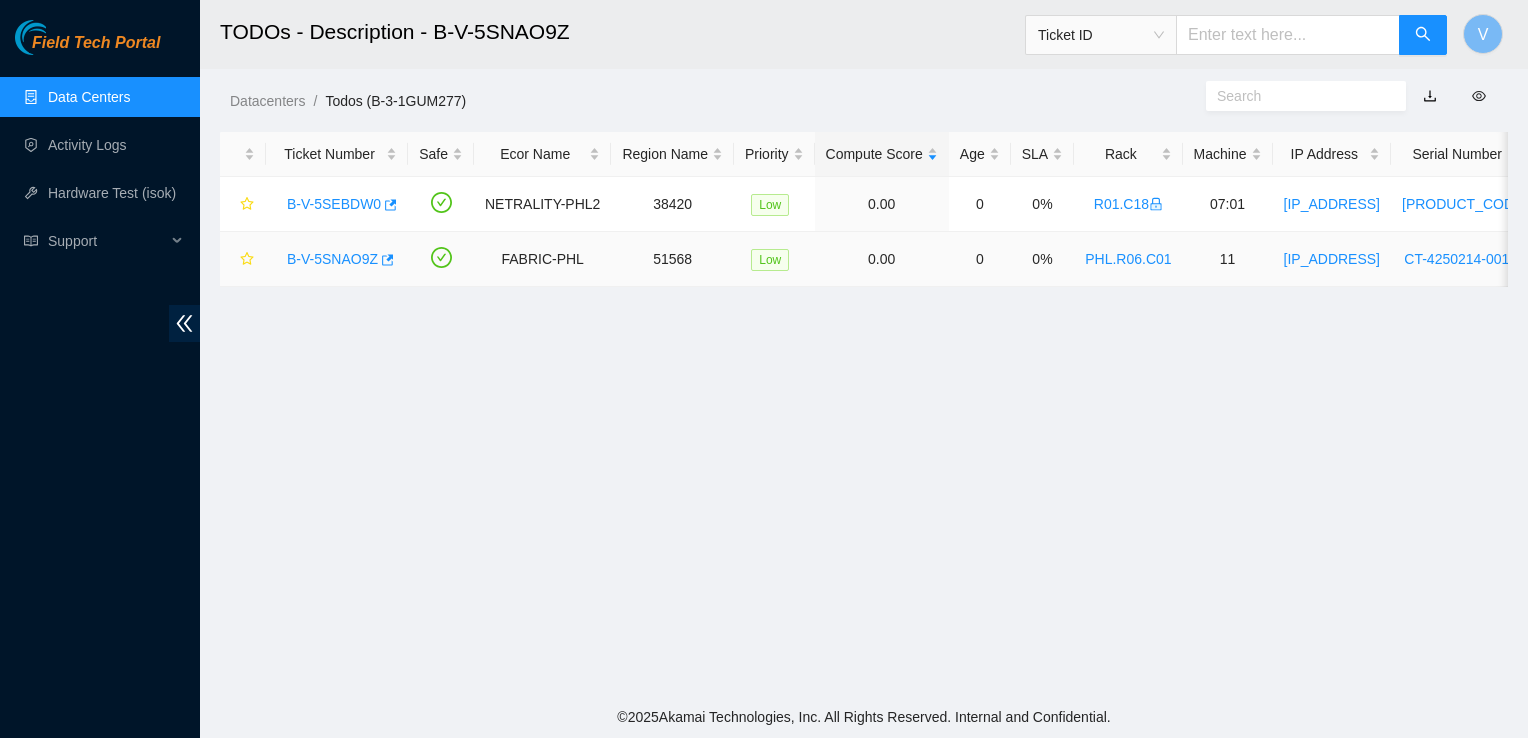 click on "[LICENSE_PLATE]" at bounding box center (337, 259) 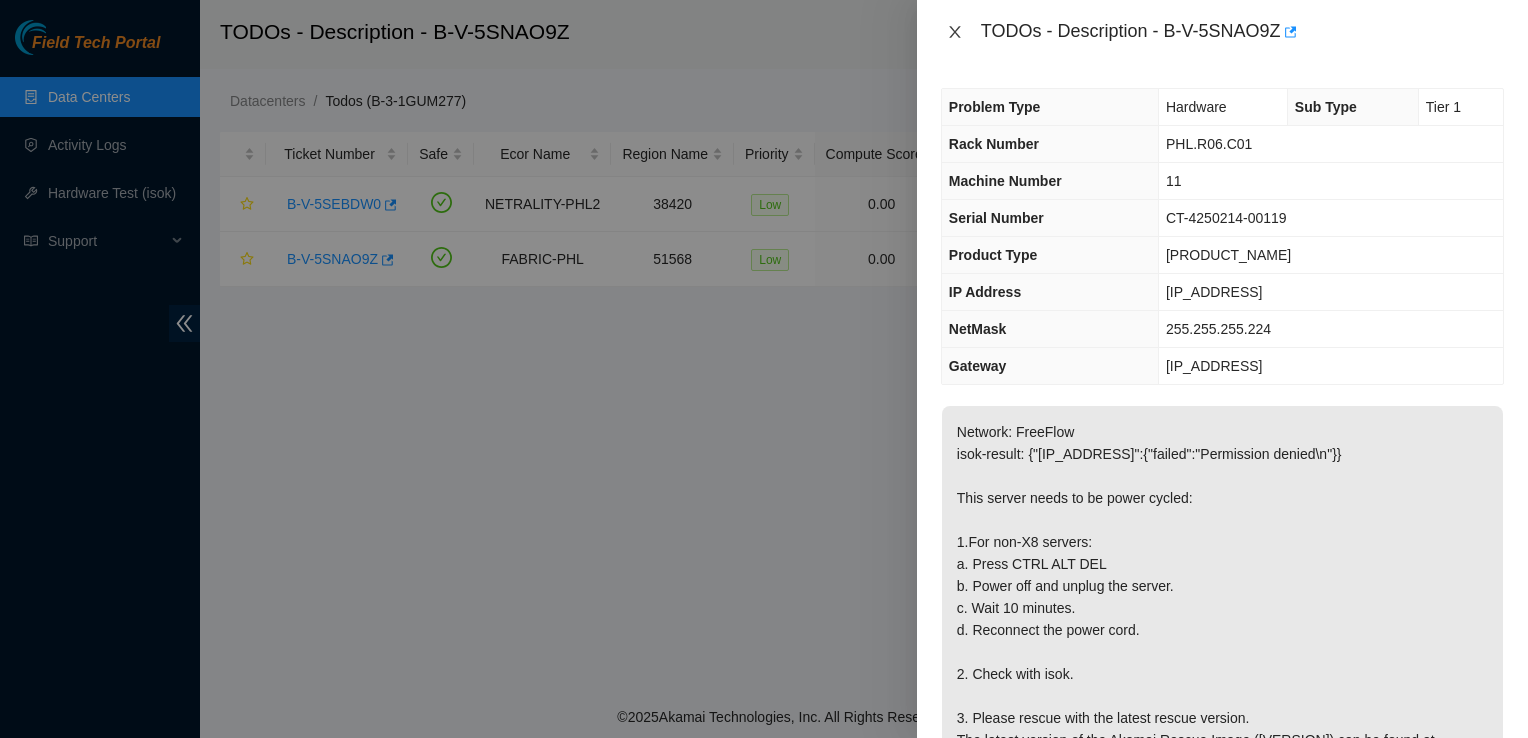 click at bounding box center [955, 32] 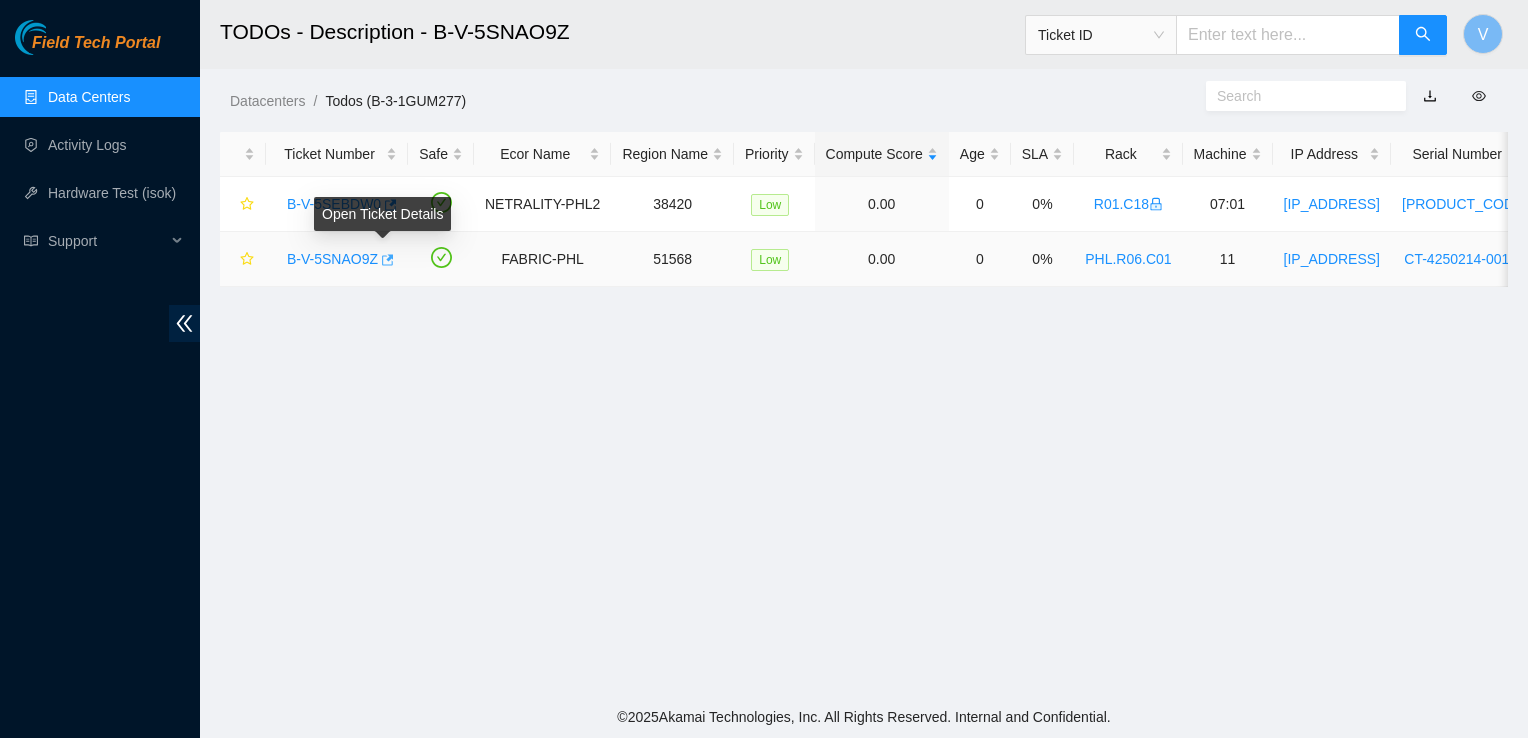 click 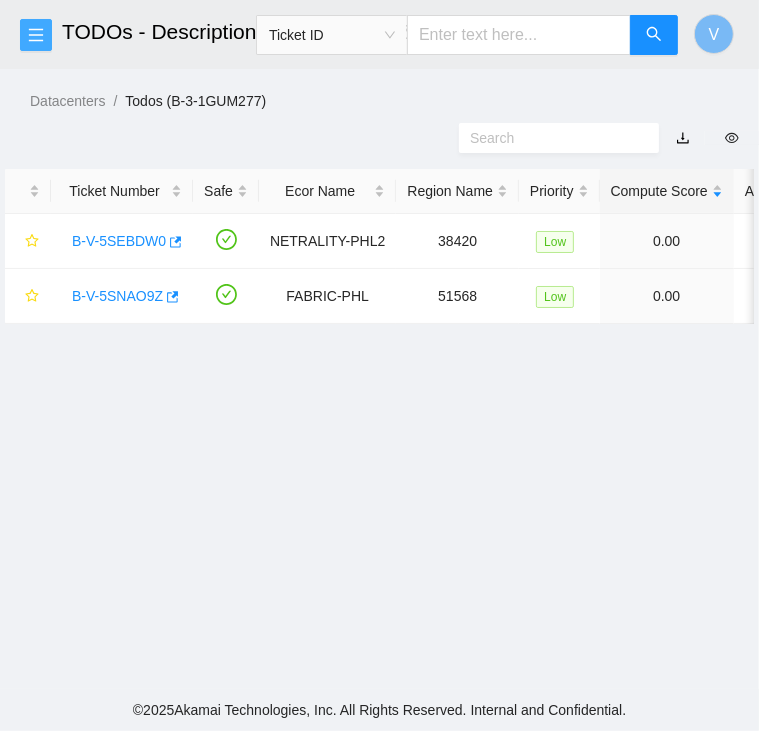 click at bounding box center [36, 35] 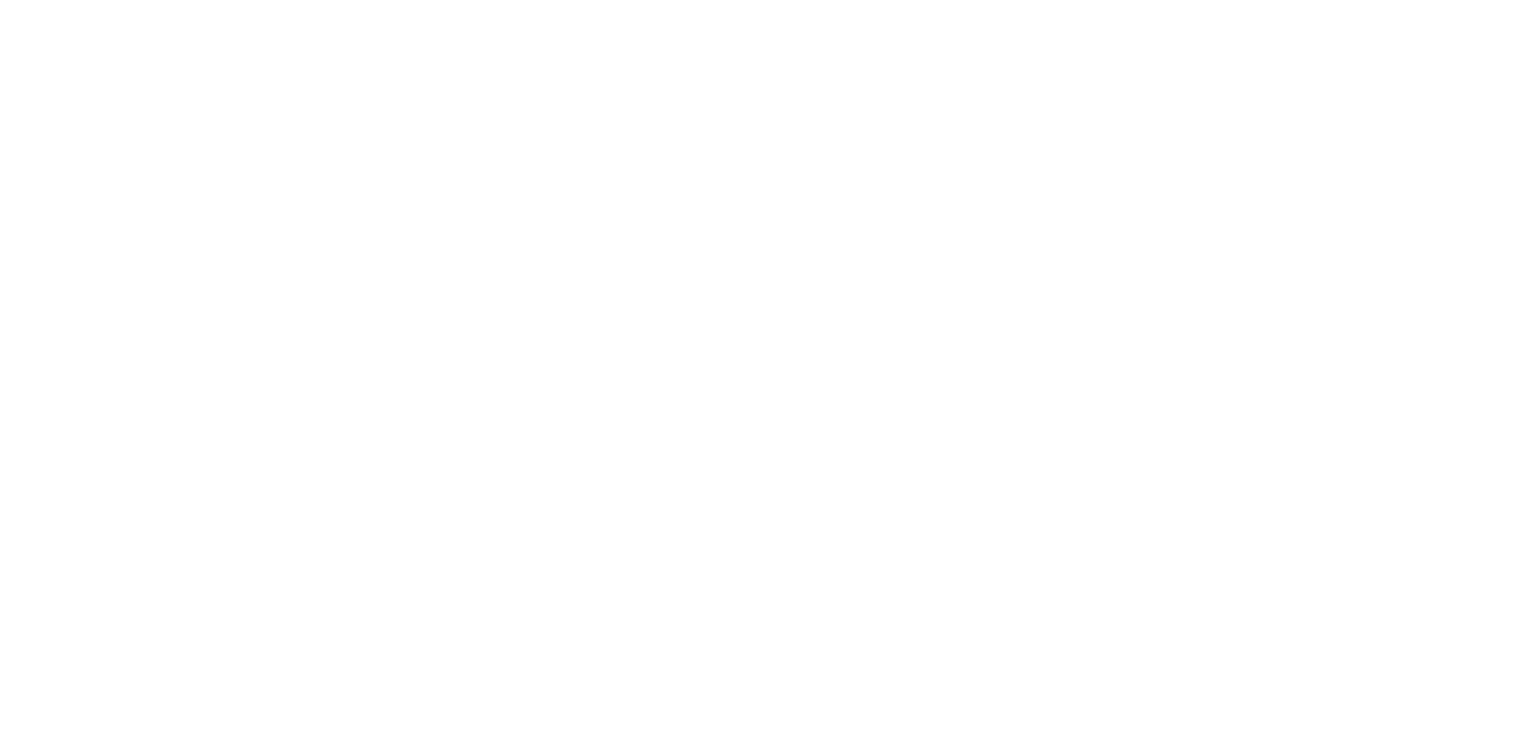 scroll, scrollTop: 0, scrollLeft: 0, axis: both 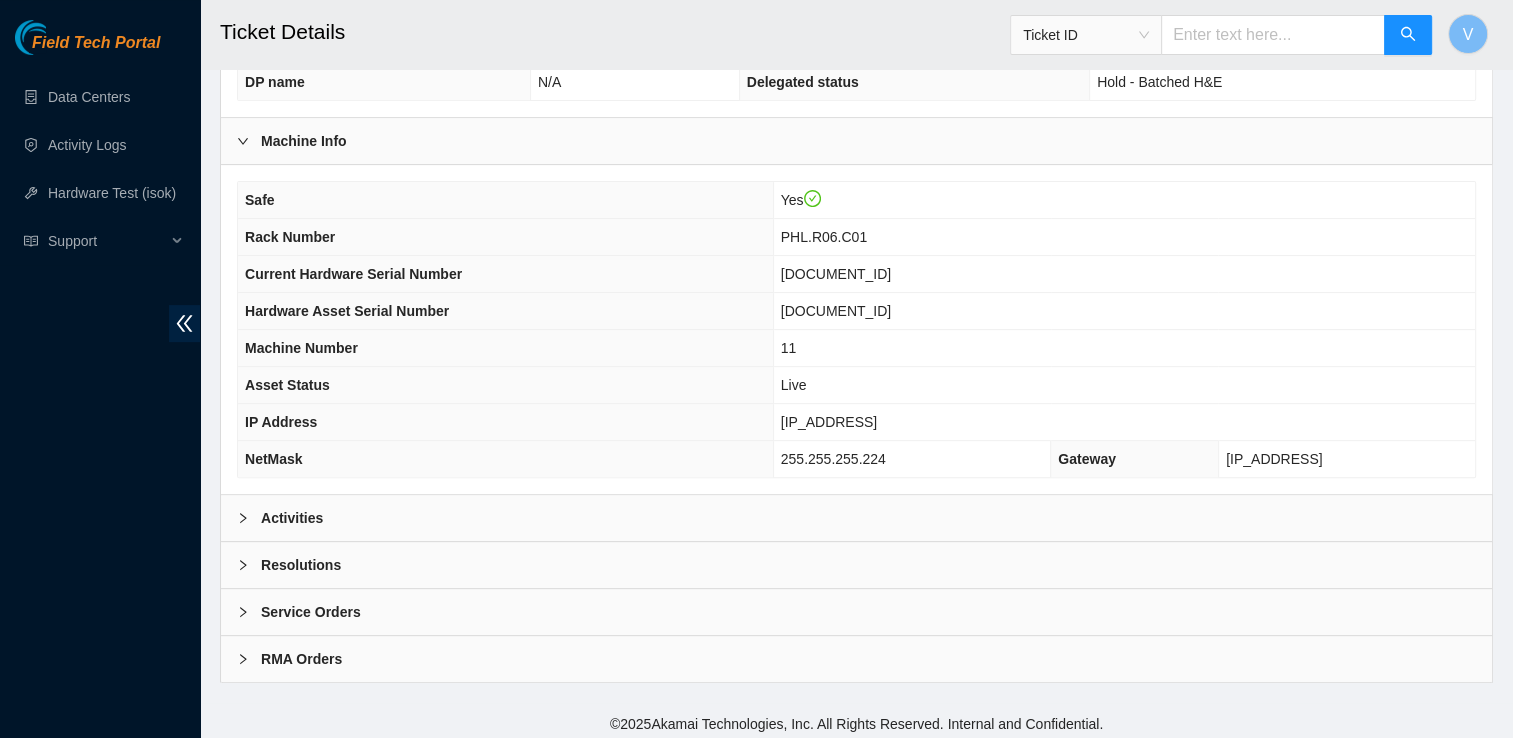 click on "Activities" at bounding box center [856, 518] 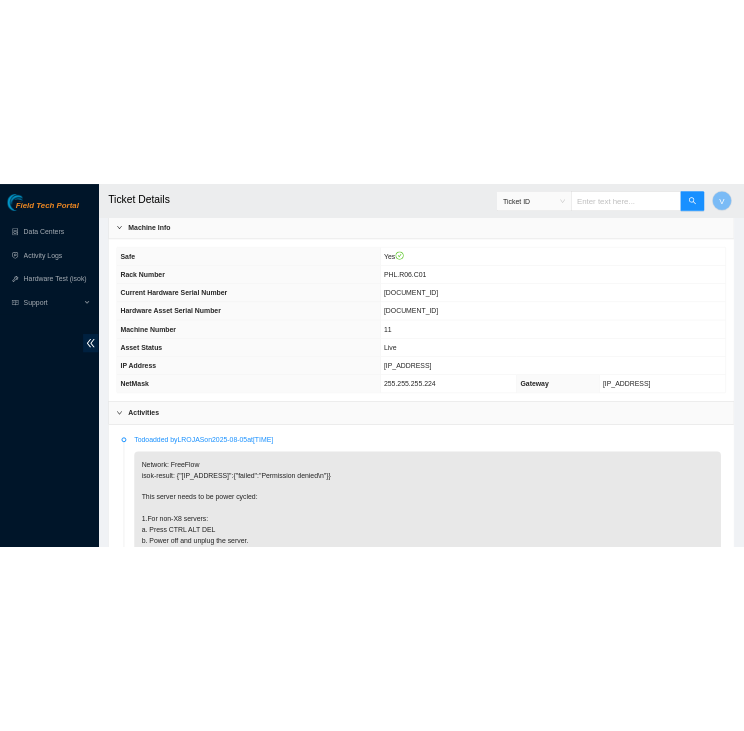 scroll, scrollTop: 660, scrollLeft: 0, axis: vertical 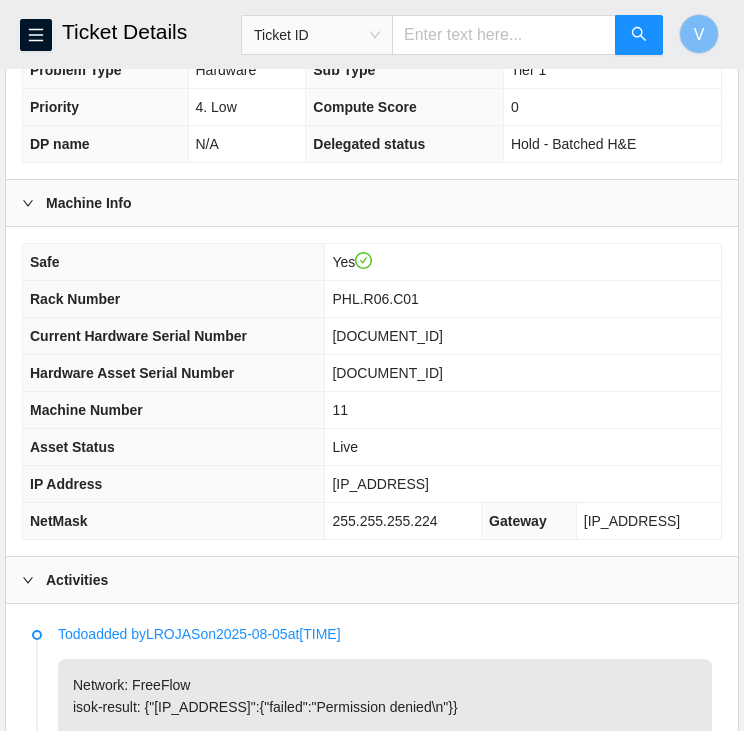 click on "[IP_ADDRESS]" at bounding box center [380, 484] 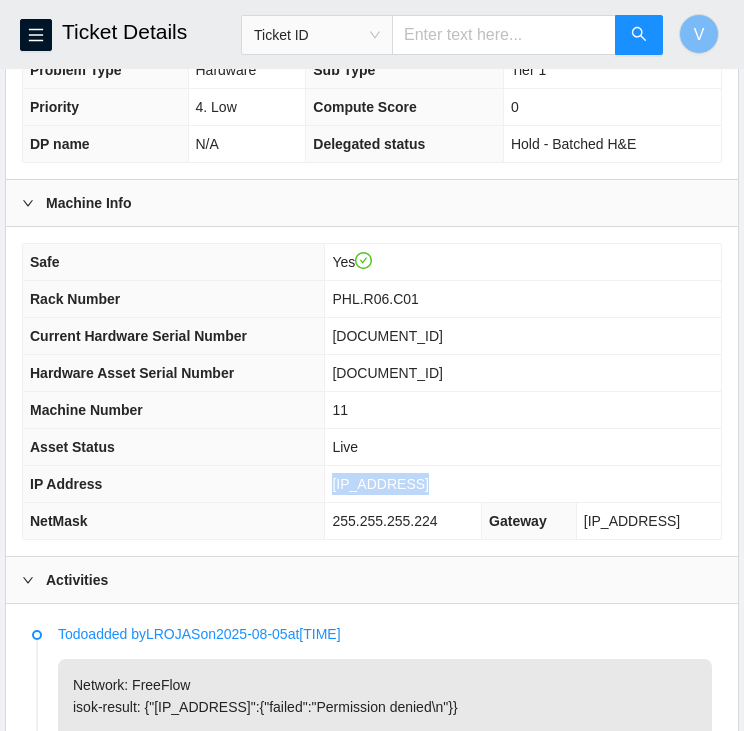 click on "[IP_ADDRESS]" at bounding box center [380, 484] 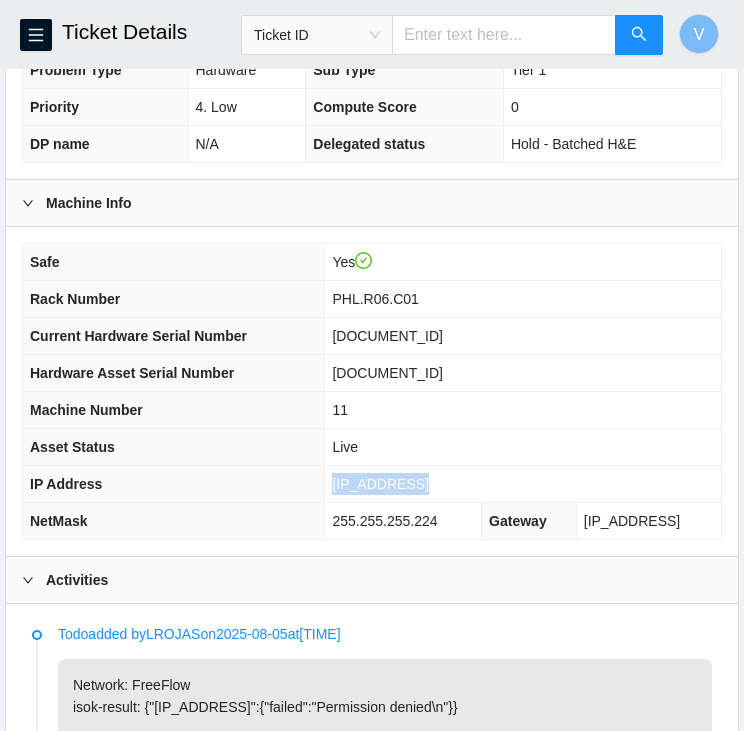 copy on "[IP_ADDRESS]" 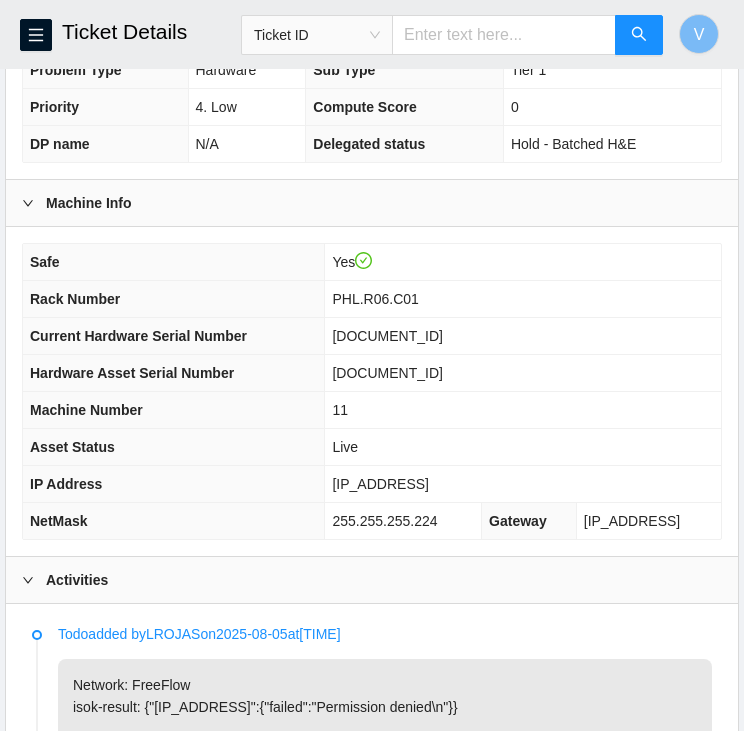 click on "PHL.R06.C01" at bounding box center [523, 299] 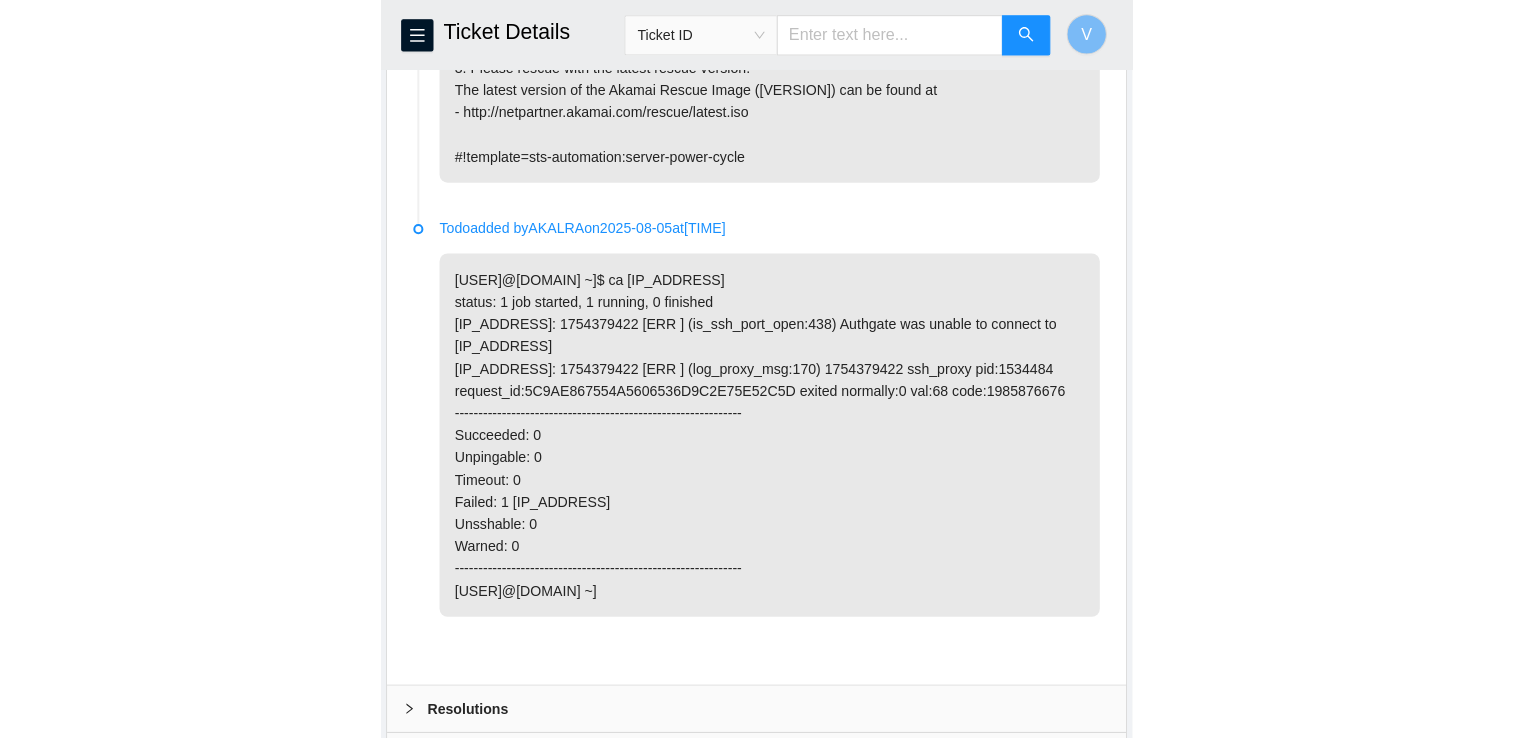 scroll, scrollTop: 1693, scrollLeft: 0, axis: vertical 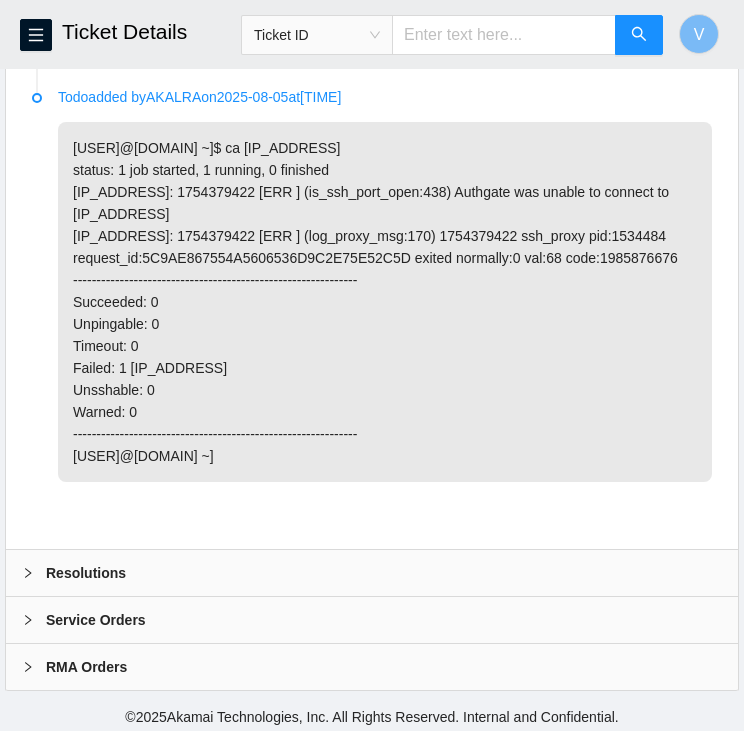 click on "Resolutions" at bounding box center [86, 573] 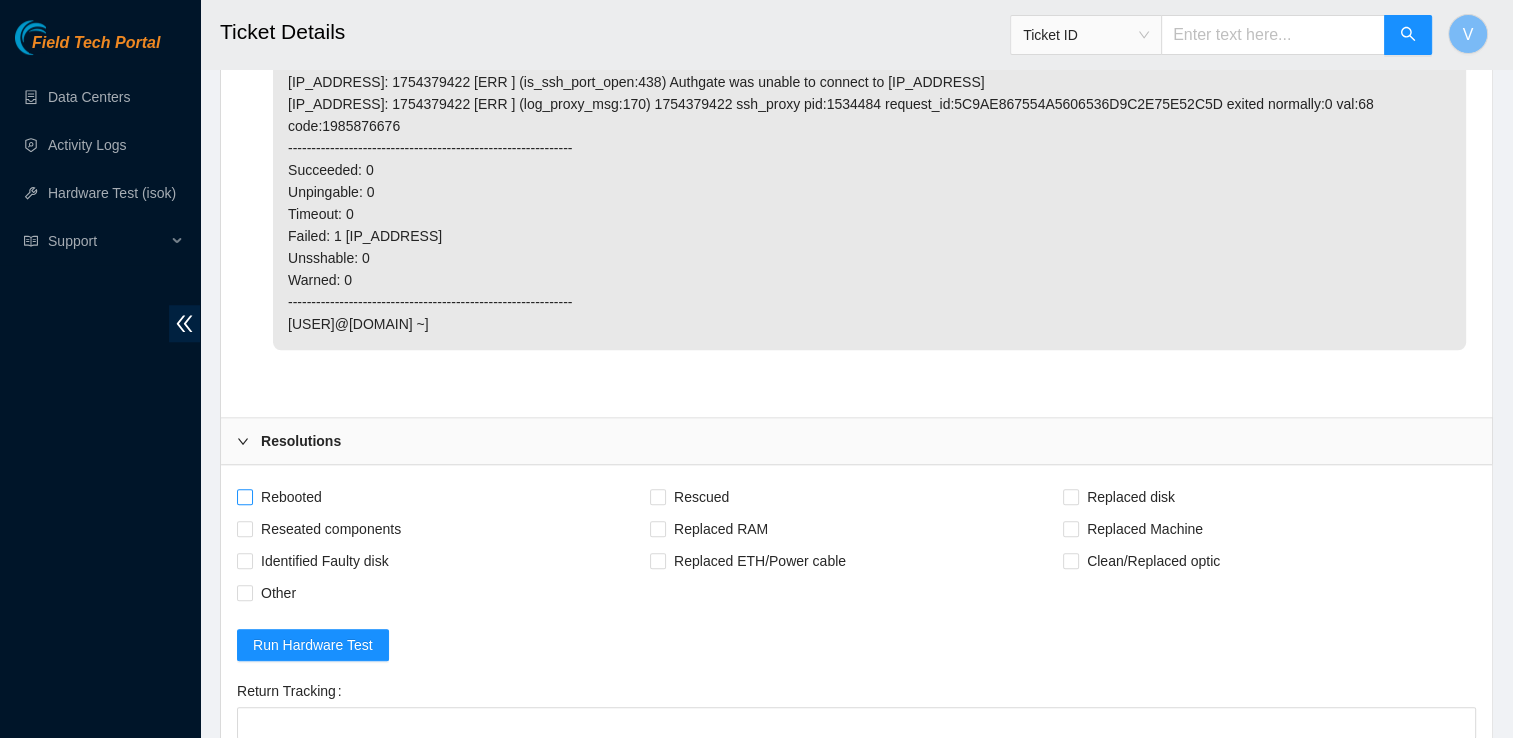 click on "Rebooted" at bounding box center [291, 497] 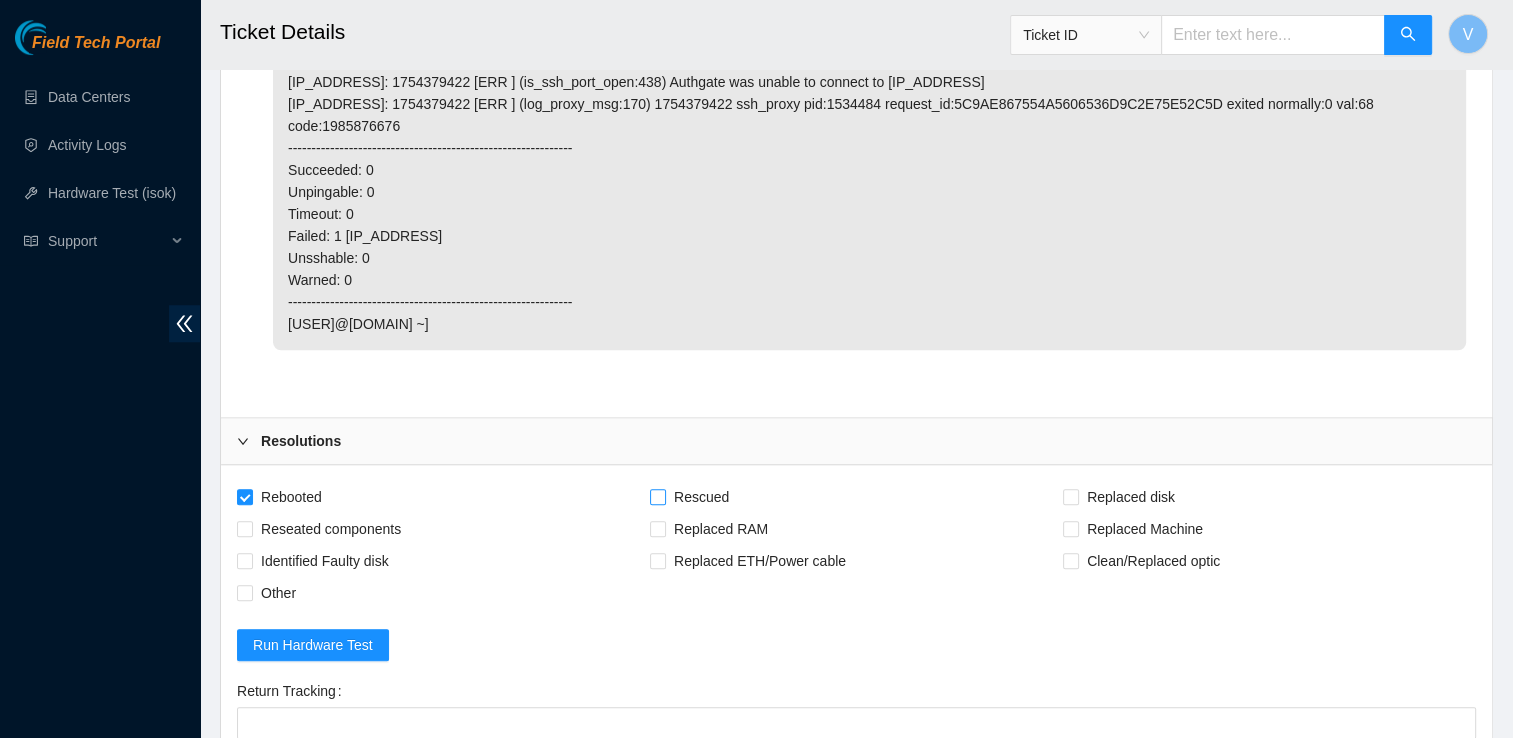 click at bounding box center (658, 497) 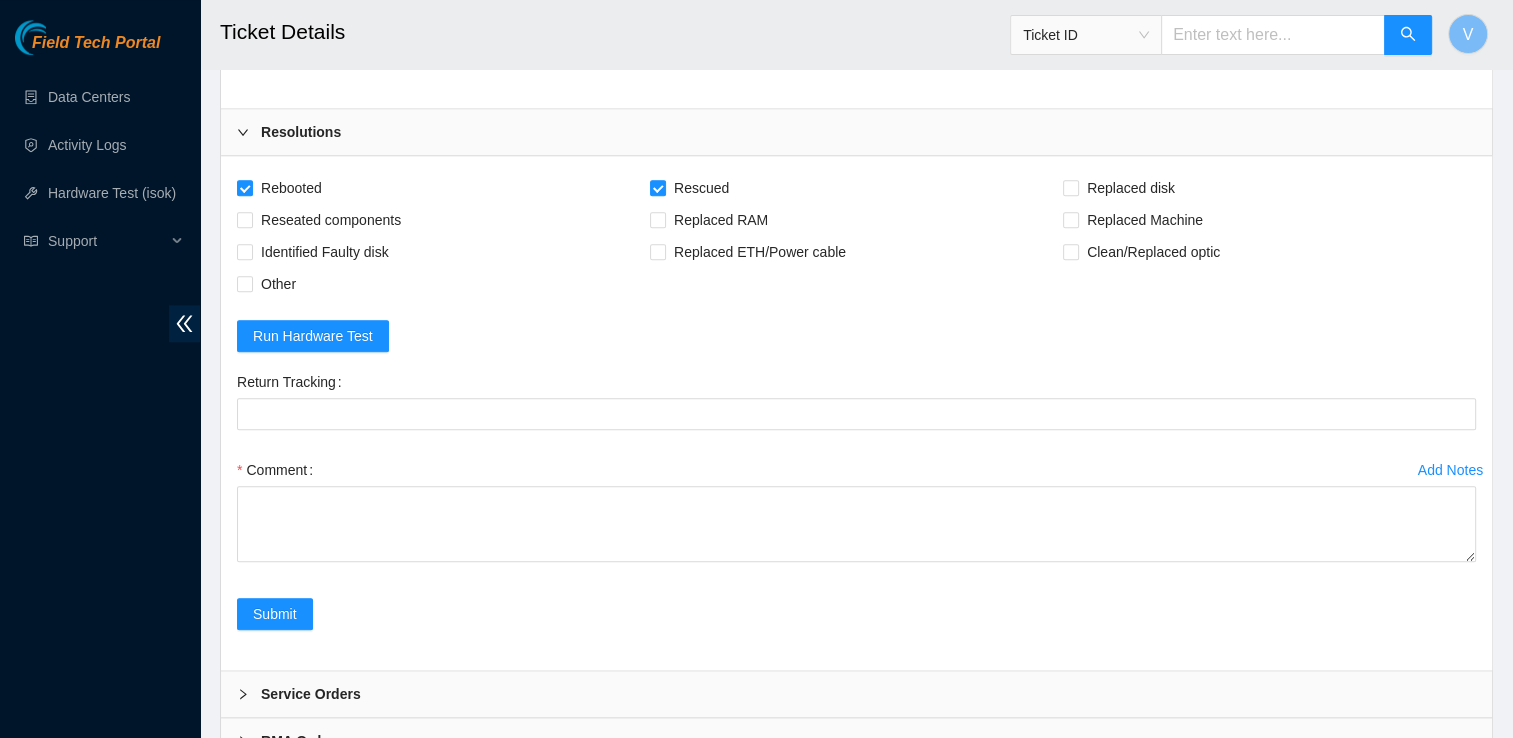scroll, scrollTop: 2016, scrollLeft: 0, axis: vertical 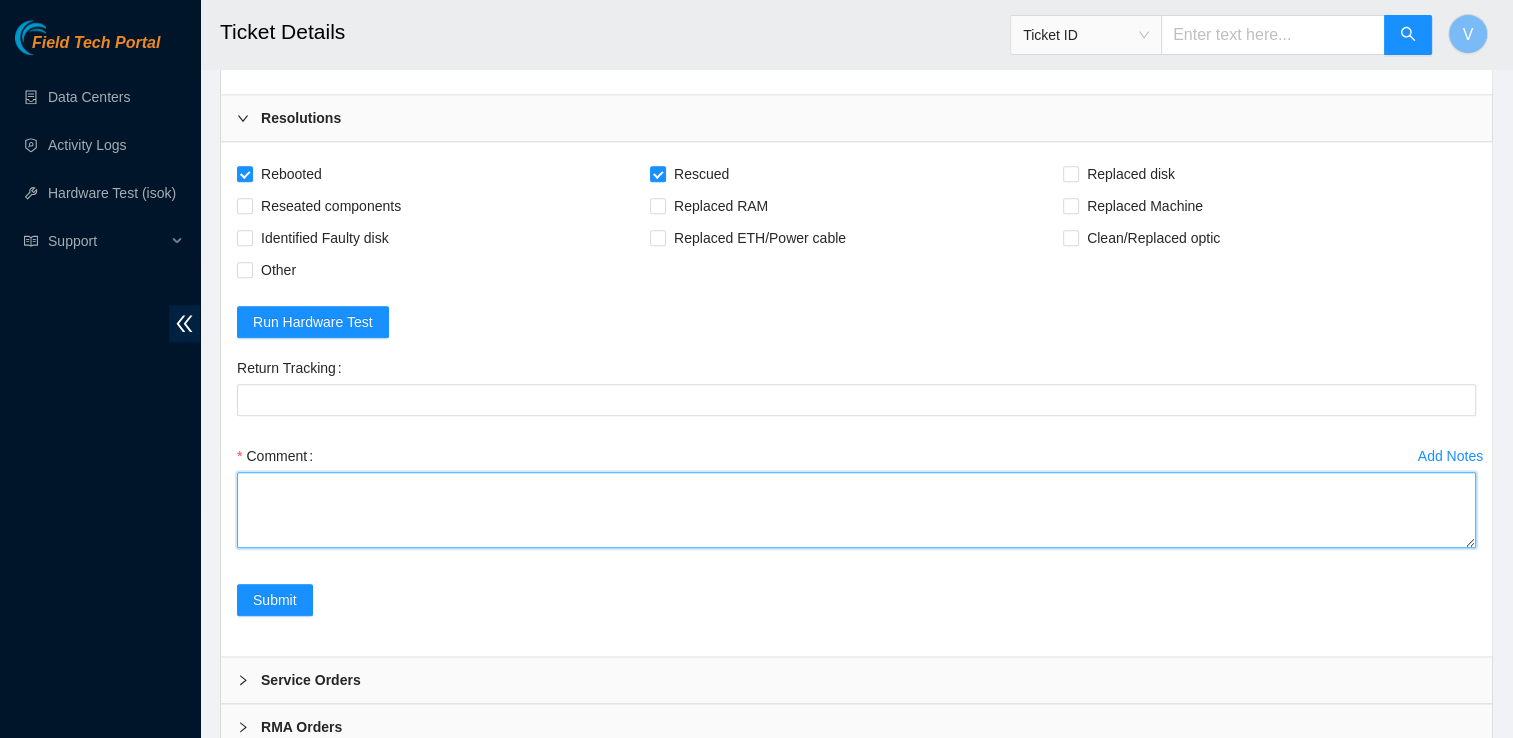 click on "Comment" at bounding box center [856, 510] 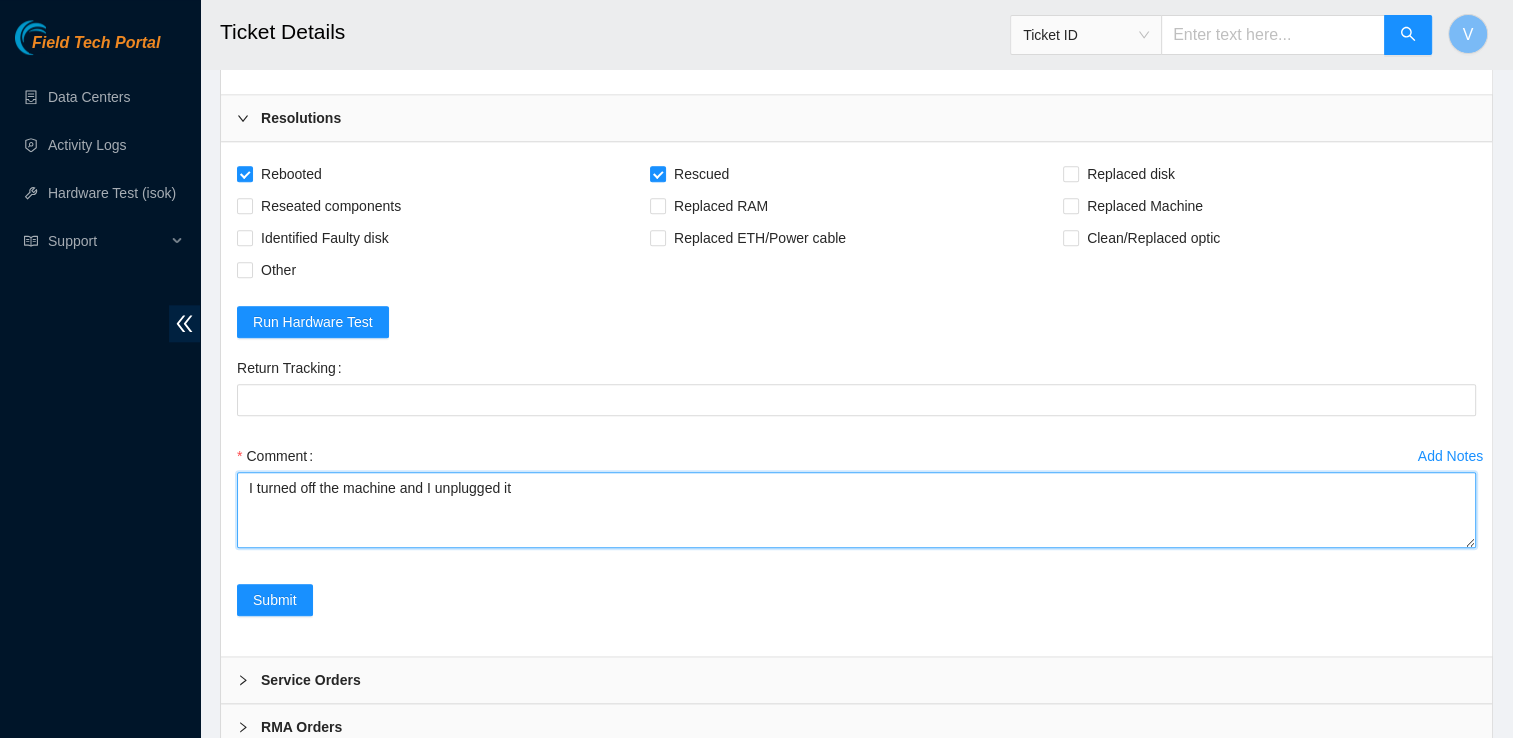 click on "I turned off the machine and I unplugged it" at bounding box center (856, 510) 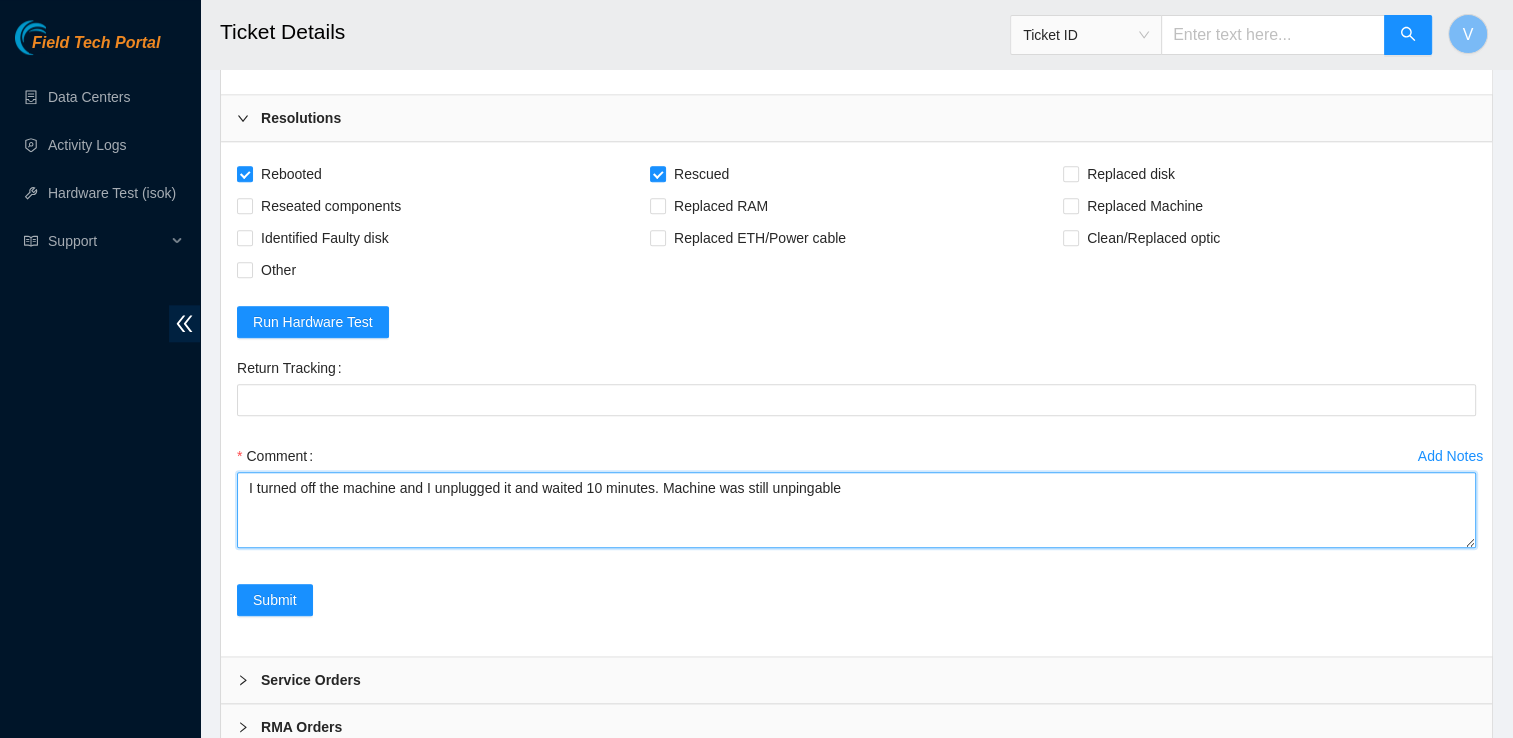 click on "I turned off the machine and I unplugged it and waited 10 minutes. Machine was still unpingable" at bounding box center [856, 510] 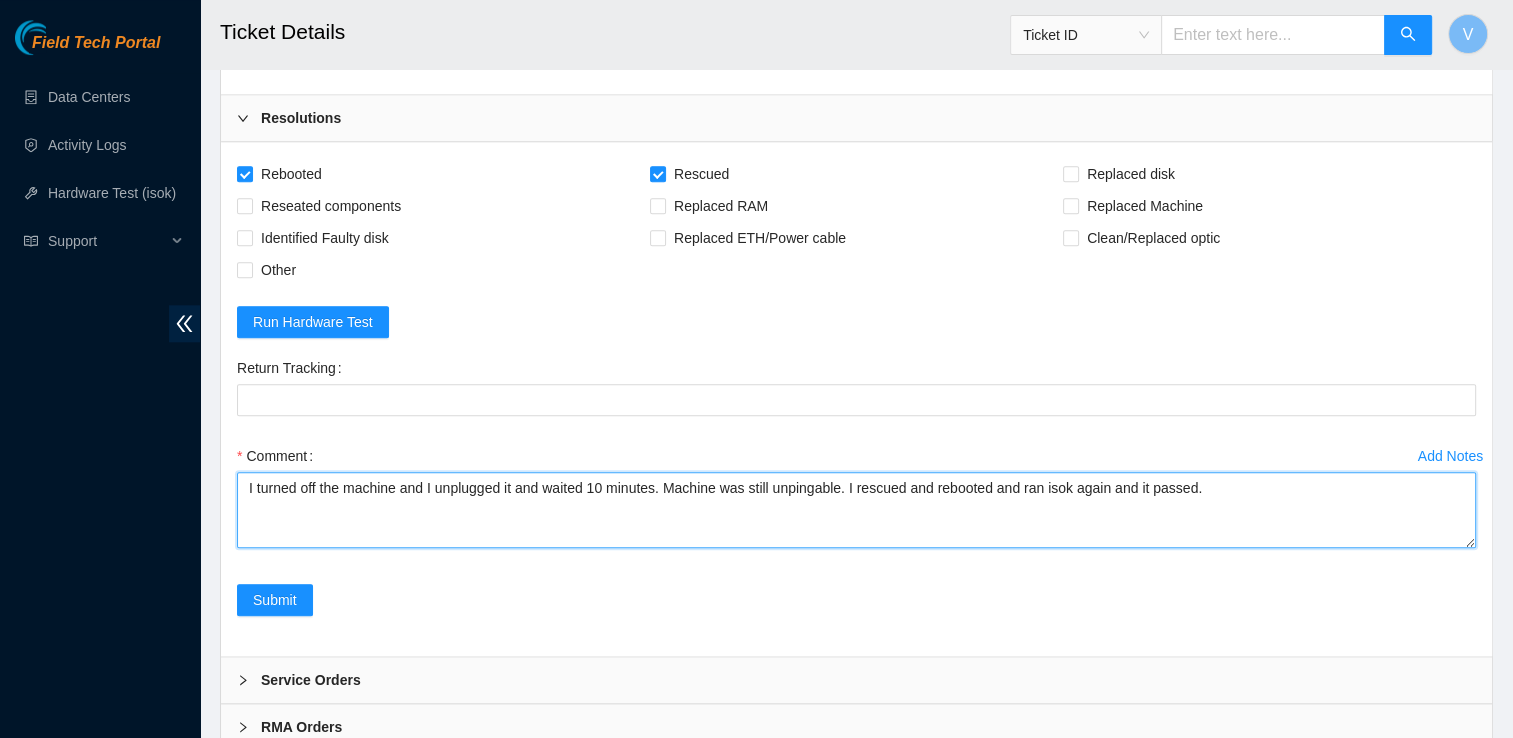 paste on "[IP_ADDRESS] :   passed: ok" 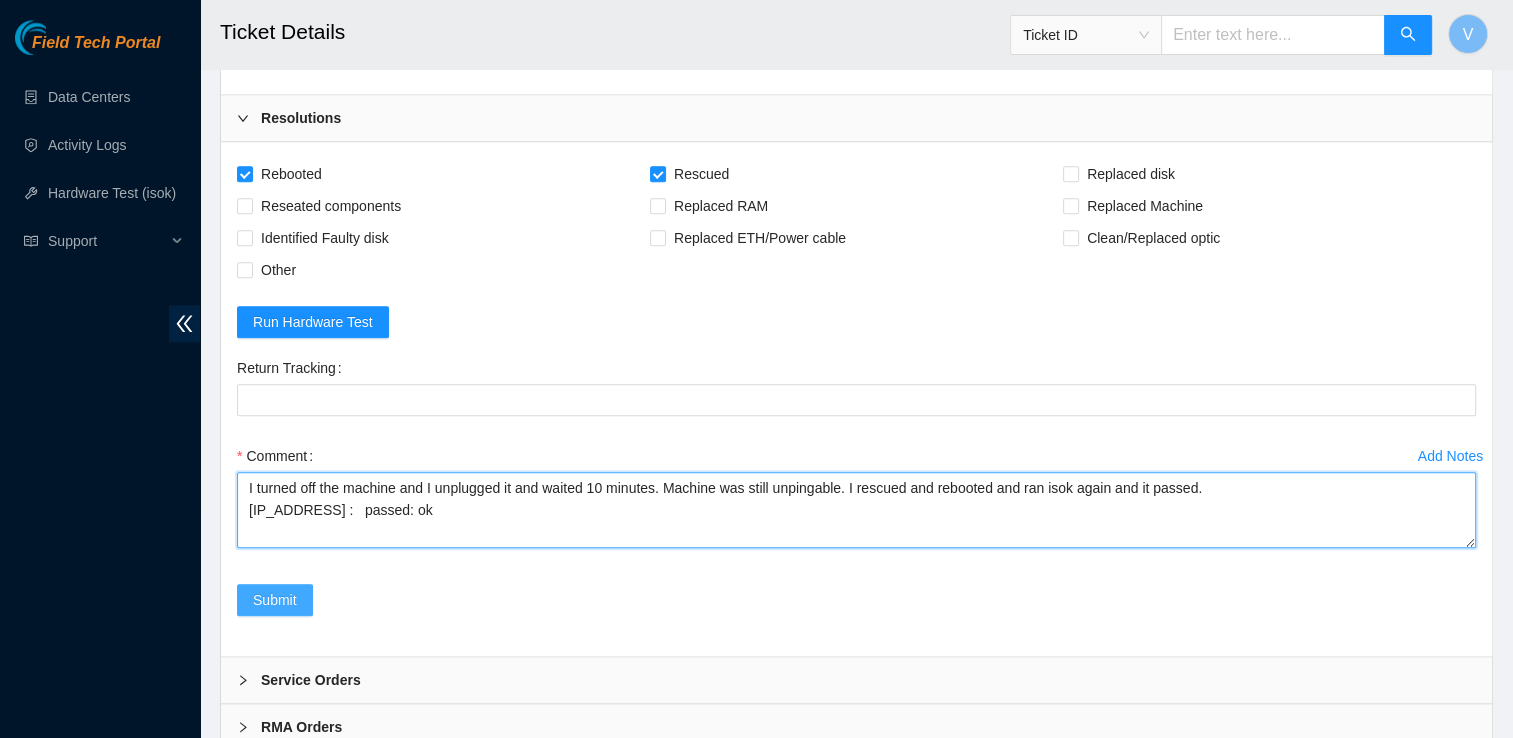 type on "I turned off the machine and I unplugged it and waited 10 minutes. Machine was still unpingable. I rescued and rebooted and ran isok again and it passed.
[IP_ADDRESS] :   passed: ok" 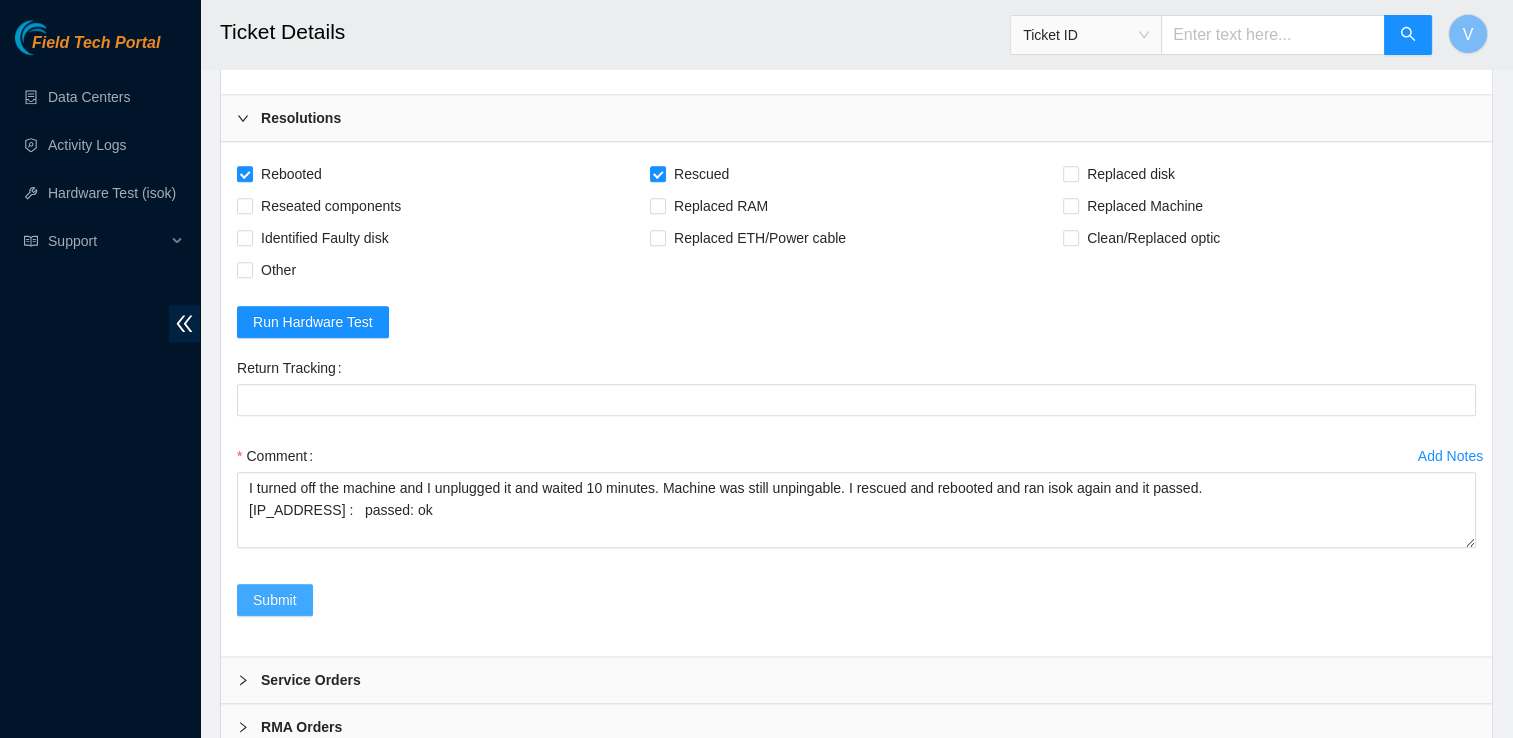 click on "Submit" at bounding box center (275, 600) 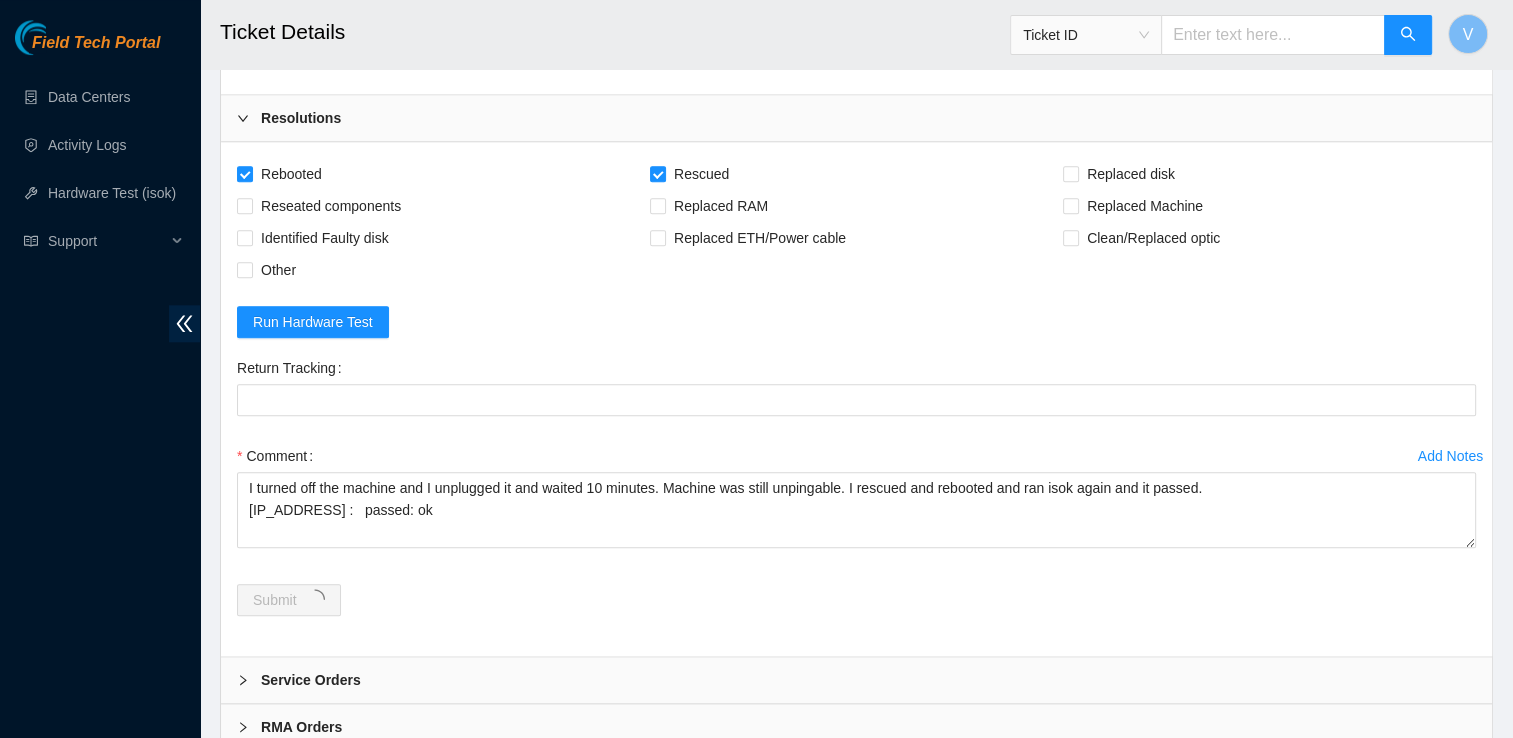 scroll, scrollTop: 0, scrollLeft: 0, axis: both 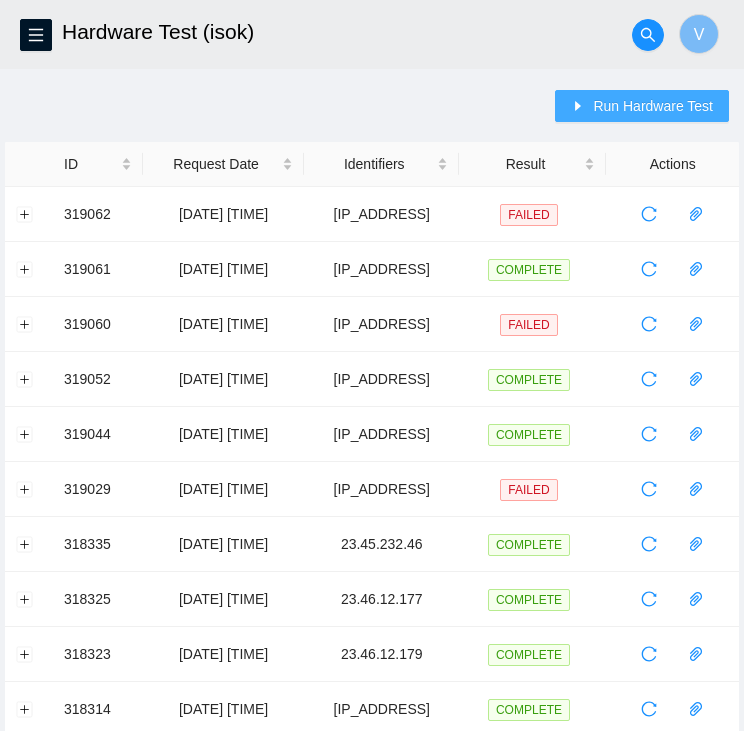 click on "Run Hardware Test" at bounding box center [653, 106] 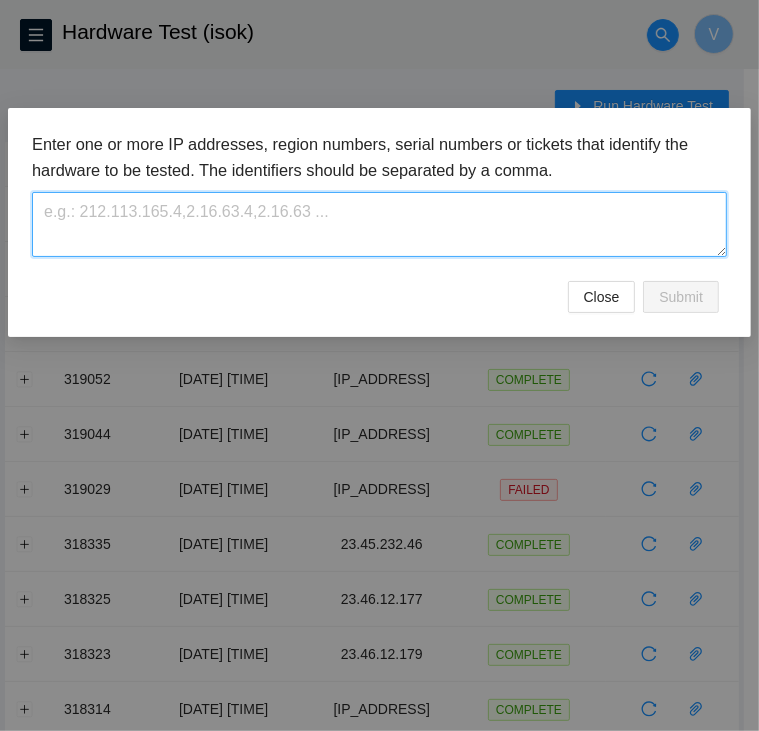 click at bounding box center [379, 224] 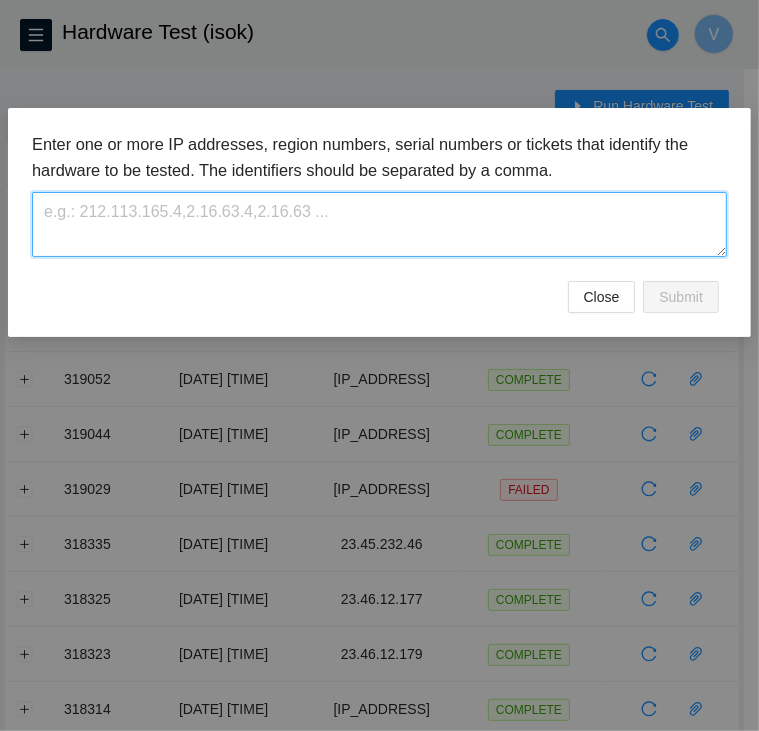 paste on "[IP_ADDRESS]" 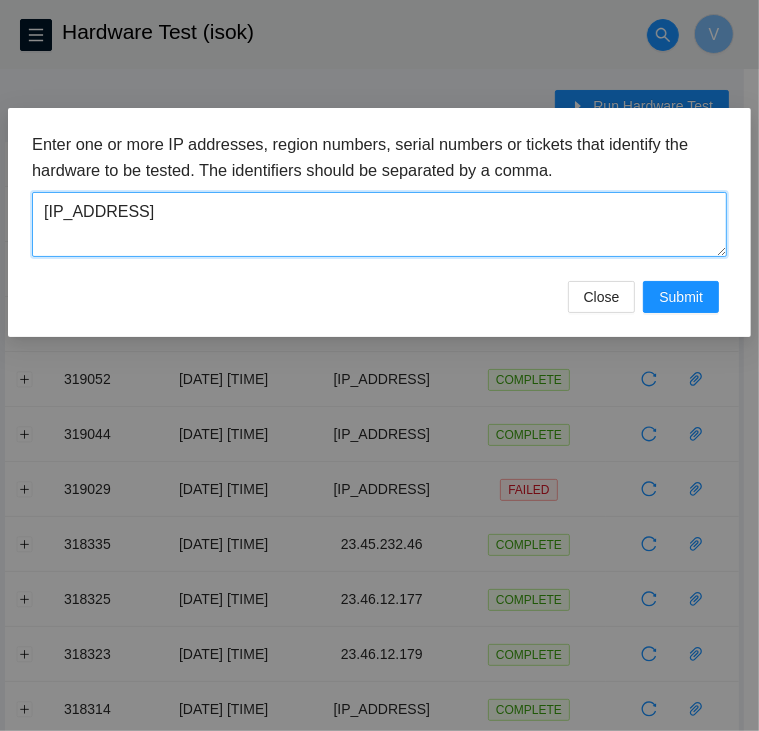 type on "[IP_ADDRESS]" 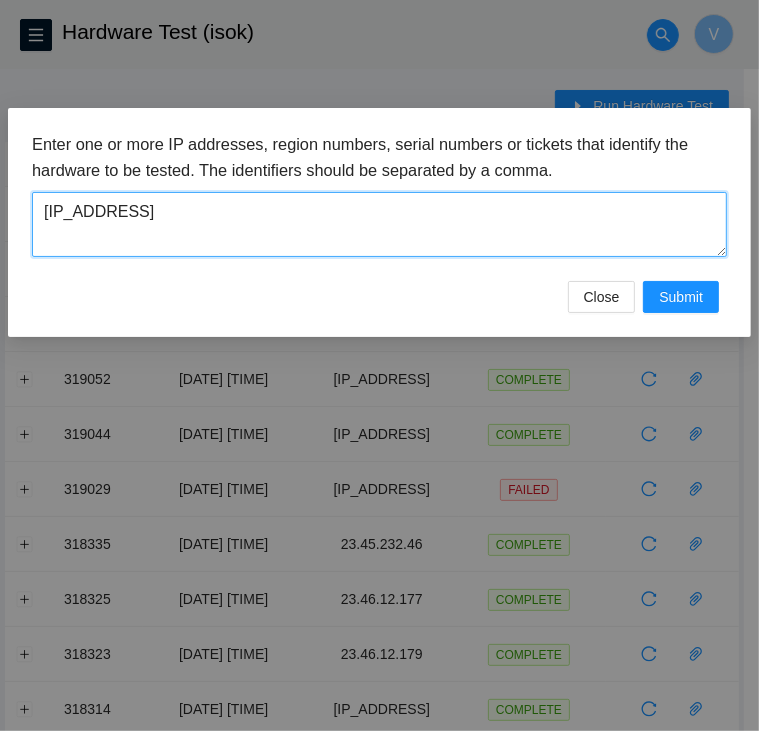 click on "[IP_ADDRESS]" at bounding box center [379, 224] 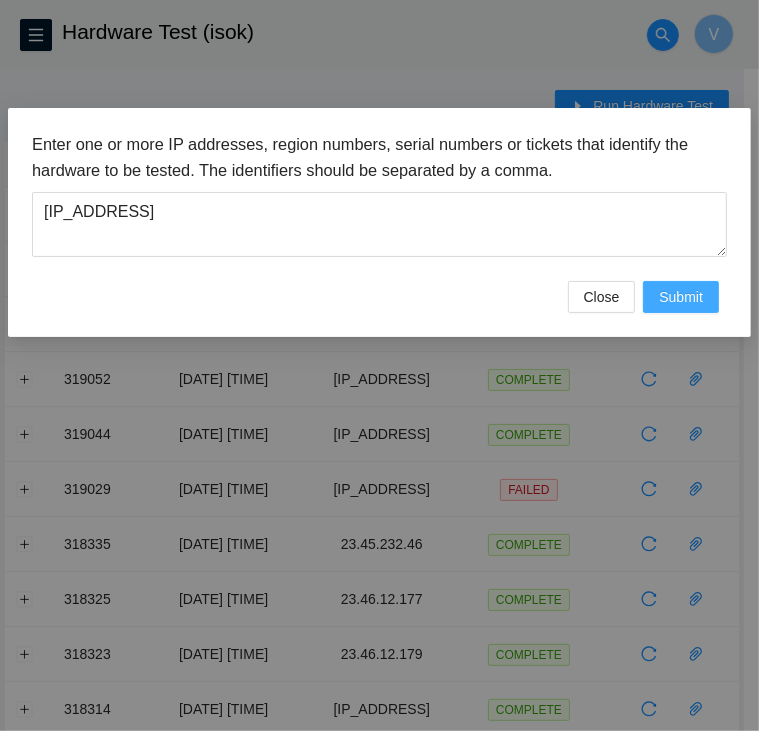 click on "Submit" at bounding box center [681, 297] 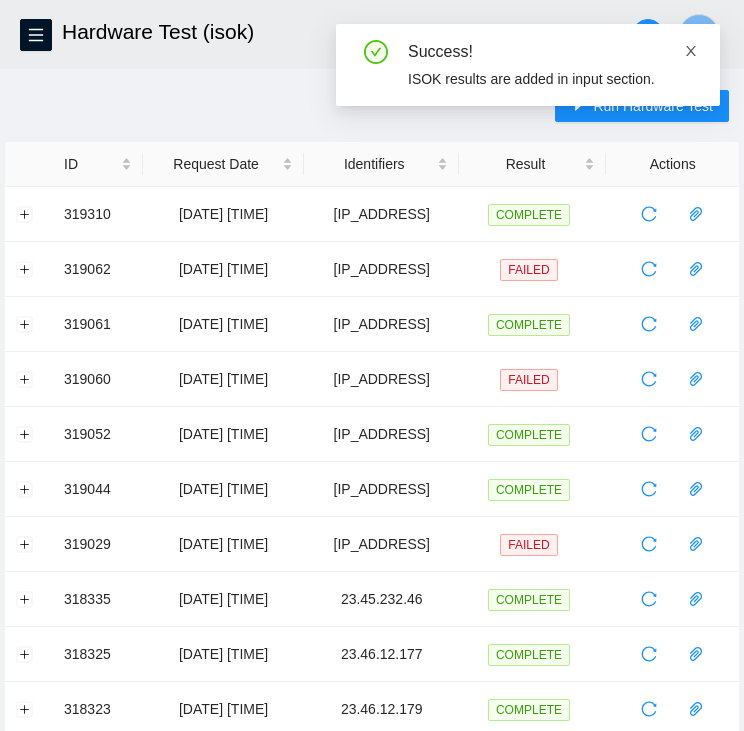 click 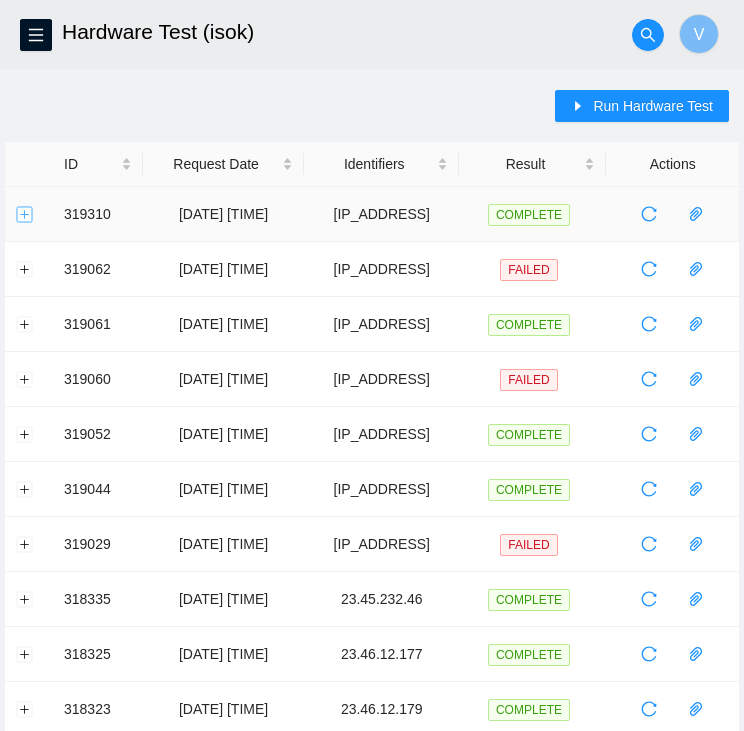 click at bounding box center [25, 214] 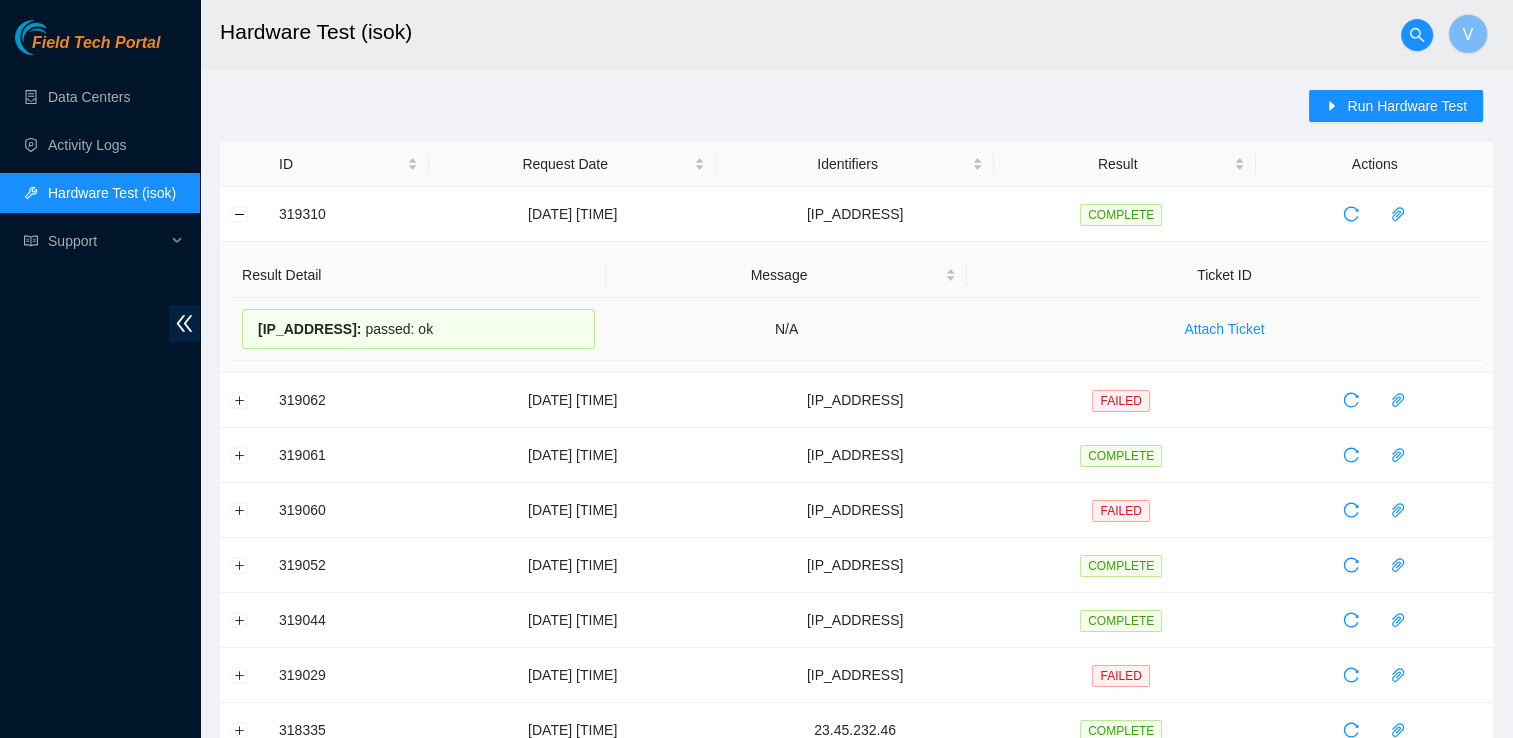 drag, startPoint x: 426, startPoint y: 334, endPoint x: 255, endPoint y: 330, distance: 171.04678 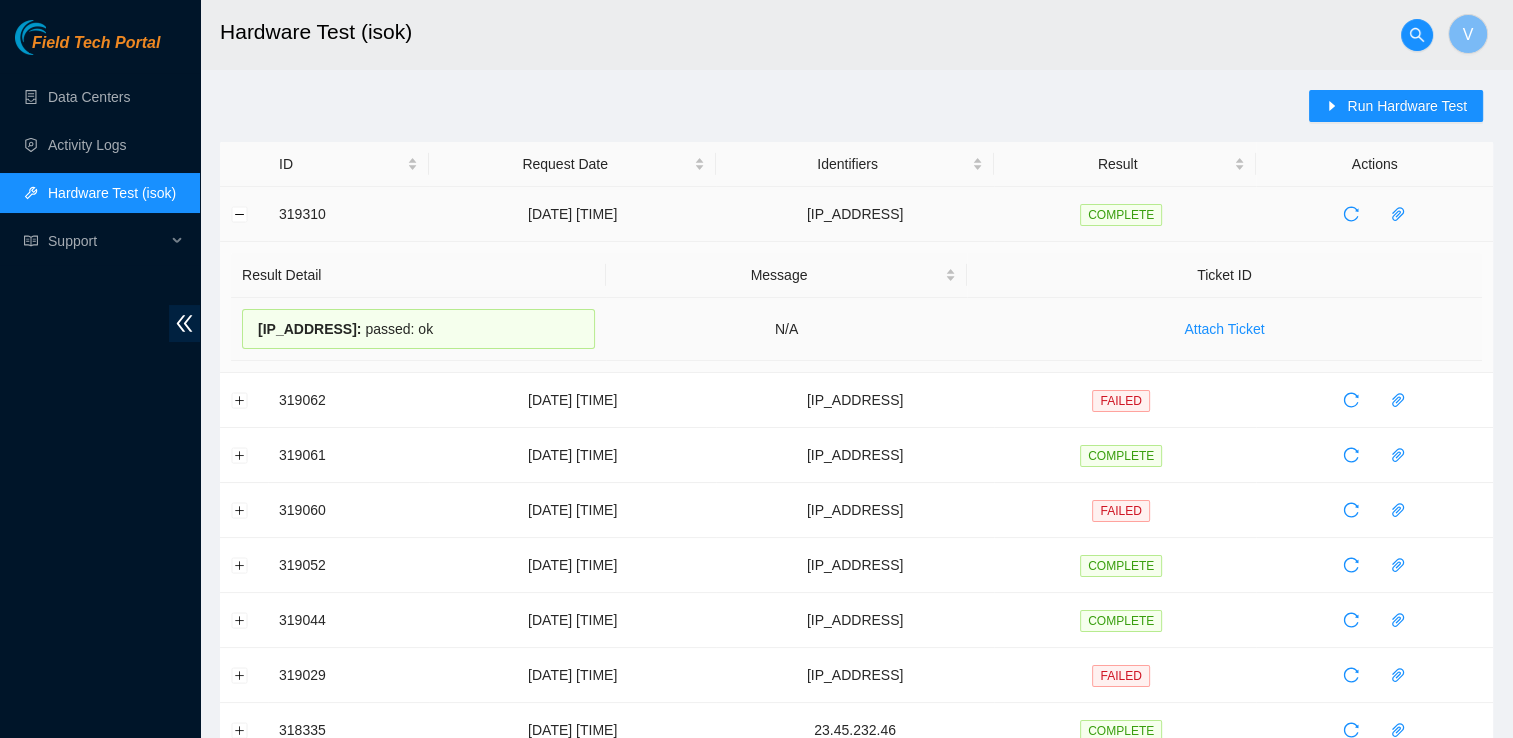drag, startPoint x: 255, startPoint y: 330, endPoint x: 474, endPoint y: 211, distance: 249.24286 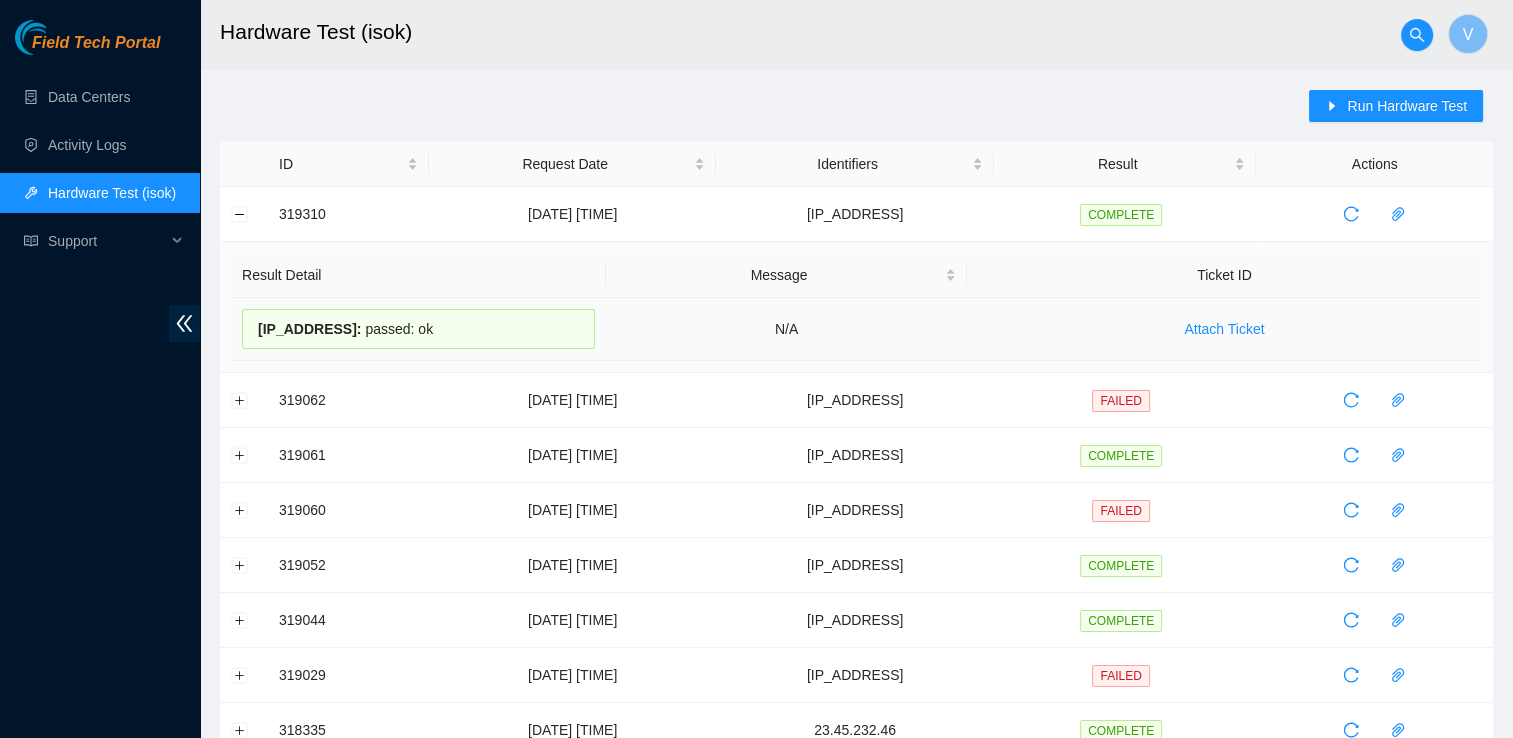 drag, startPoint x: 440, startPoint y: 330, endPoint x: 251, endPoint y: 329, distance: 189.00264 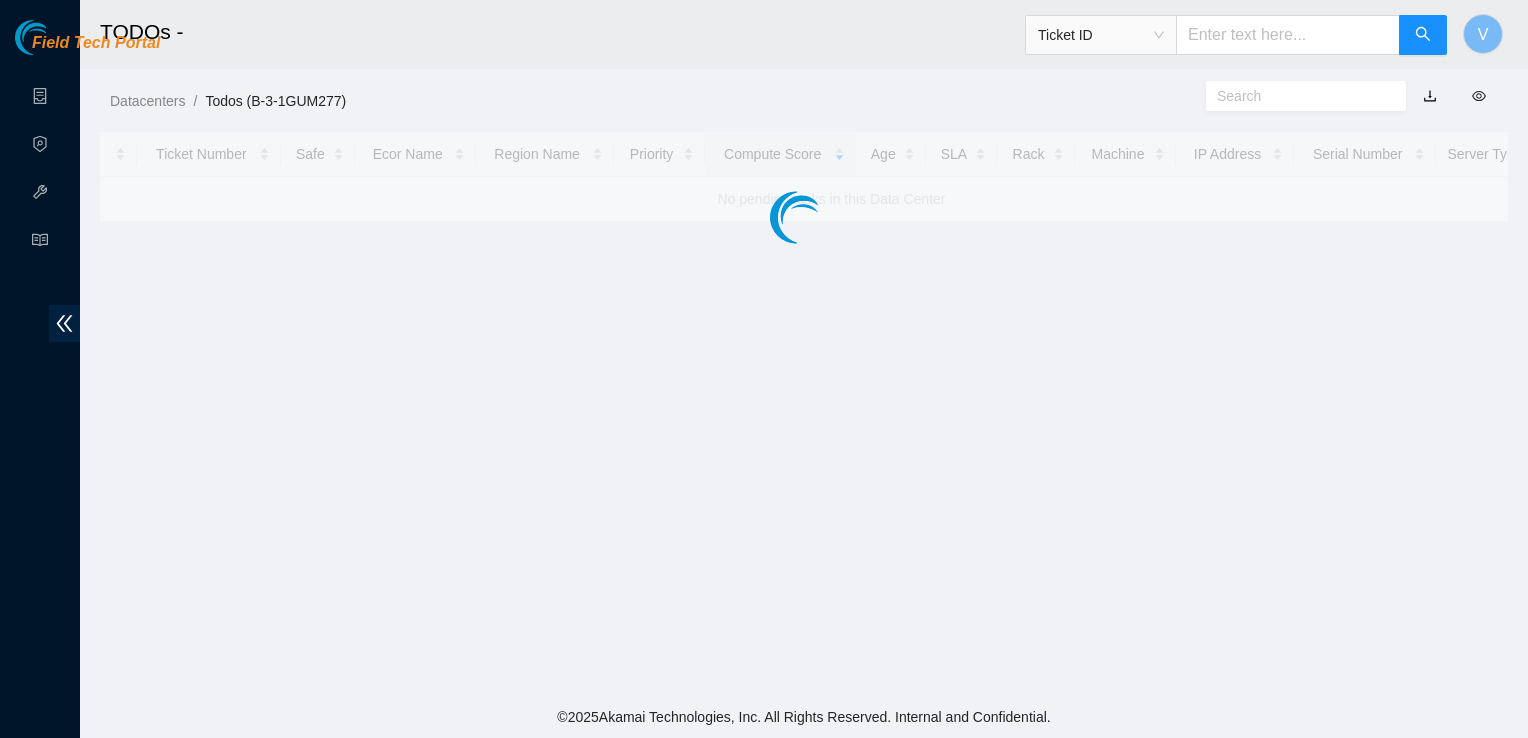 scroll, scrollTop: 0, scrollLeft: 0, axis: both 